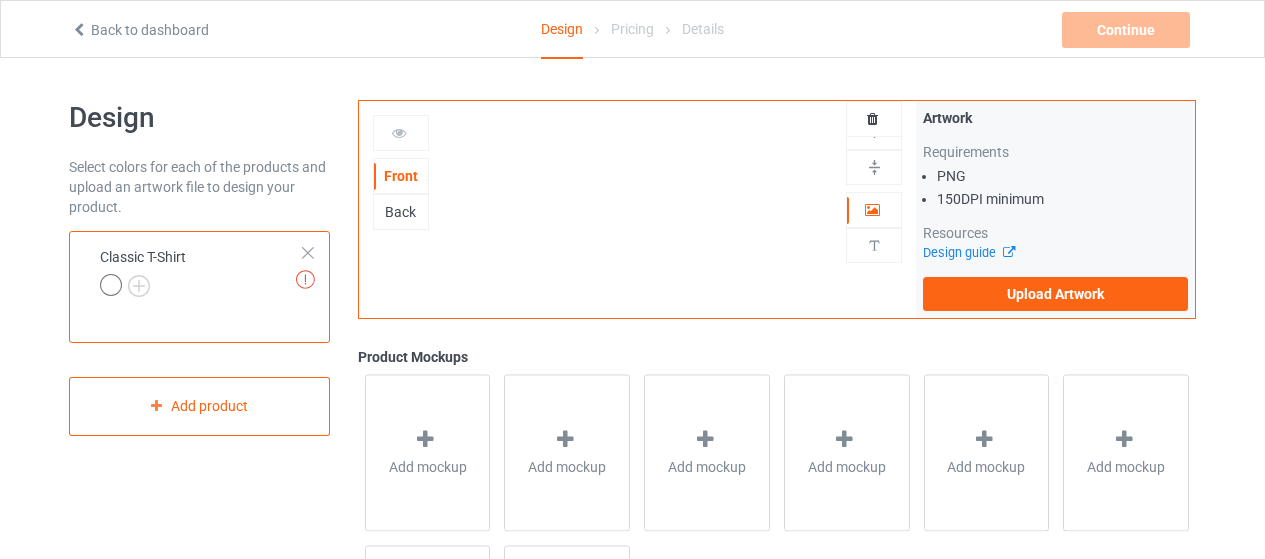 scroll, scrollTop: 0, scrollLeft: 0, axis: both 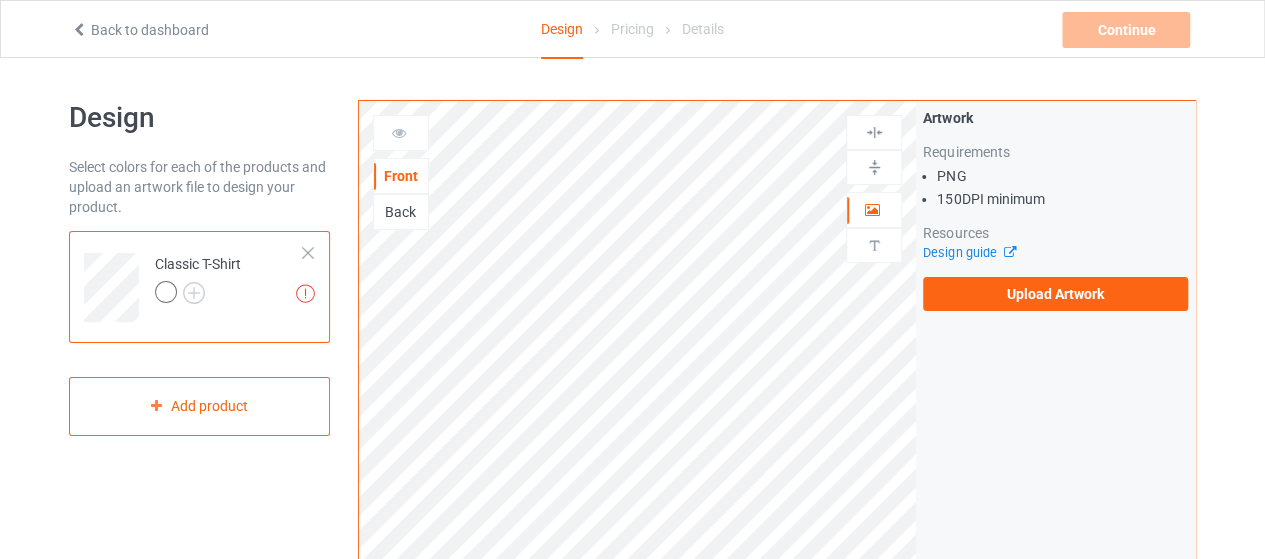 click at bounding box center [308, 253] 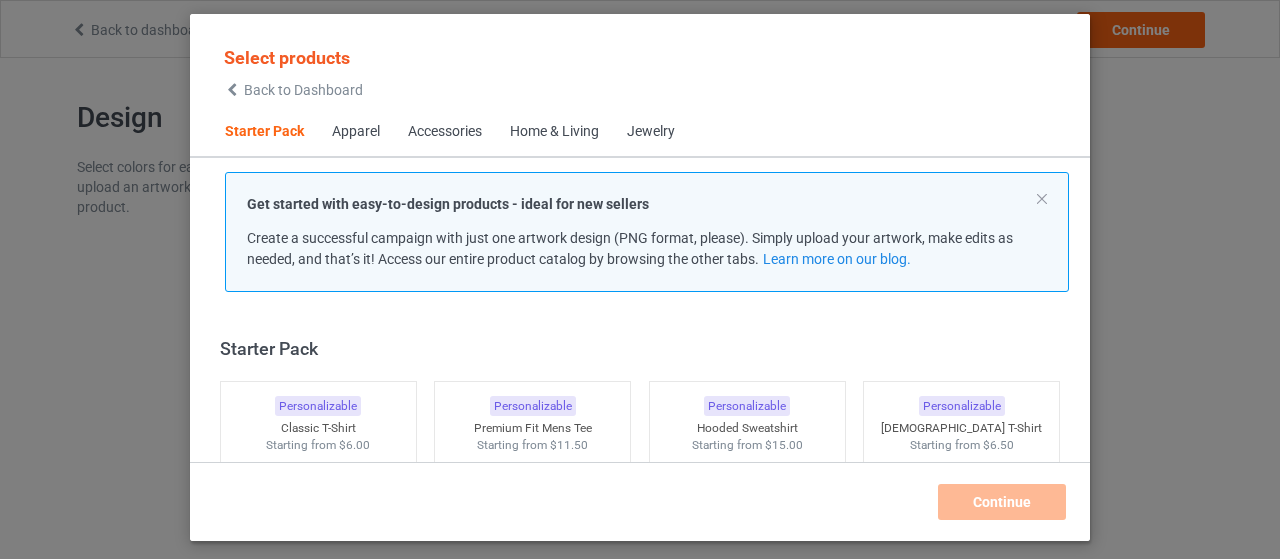 scroll, scrollTop: 25, scrollLeft: 0, axis: vertical 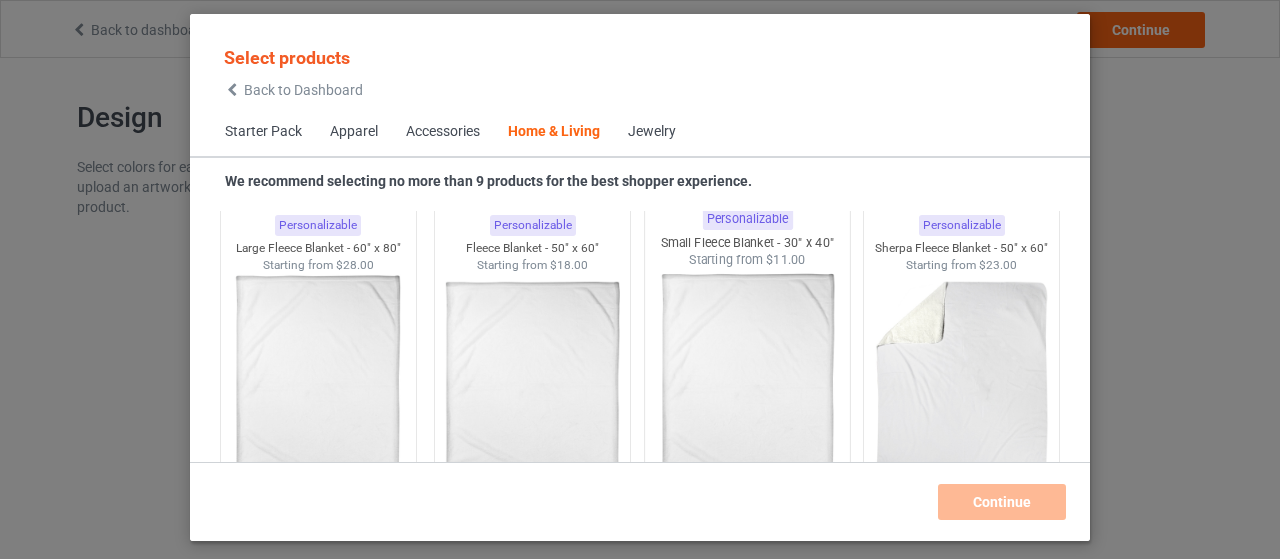 click at bounding box center [747, 386] 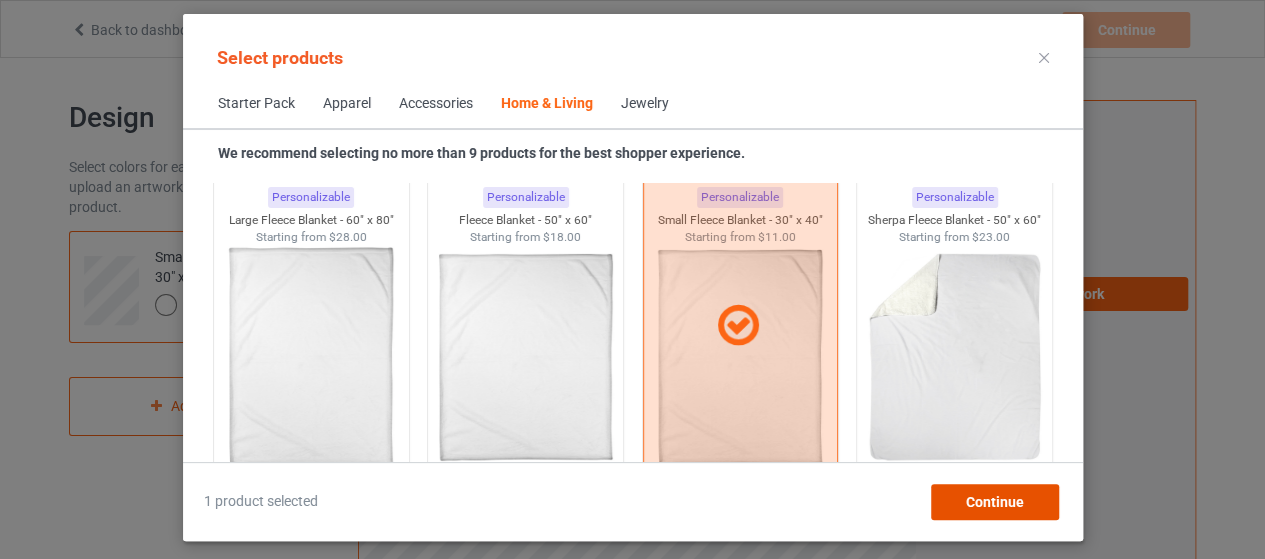 click on "Continue" at bounding box center (994, 502) 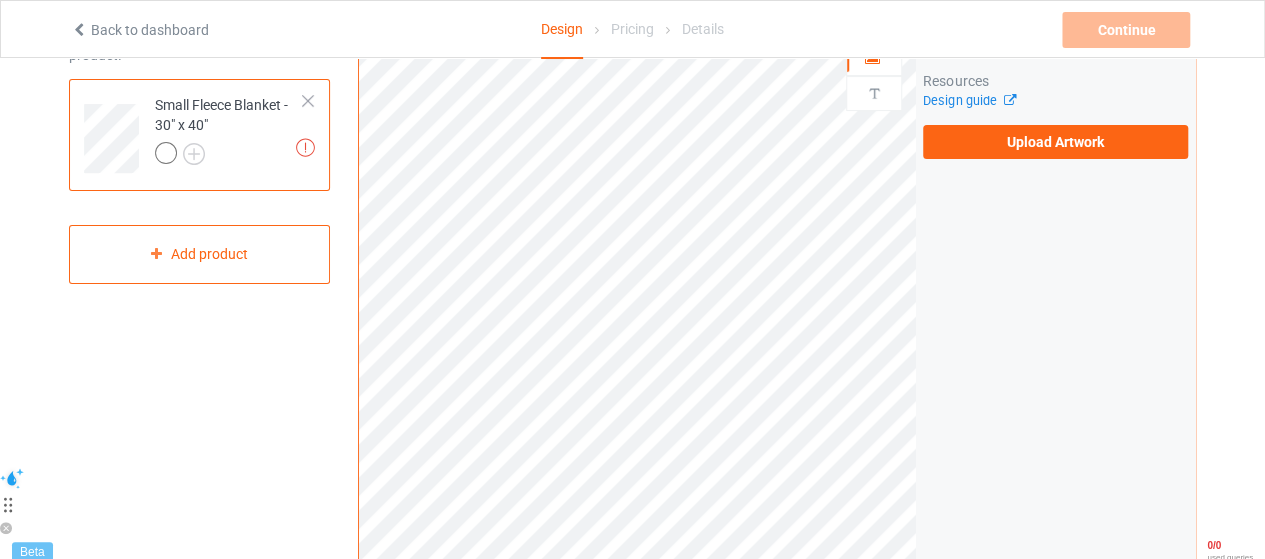 scroll, scrollTop: 100, scrollLeft: 0, axis: vertical 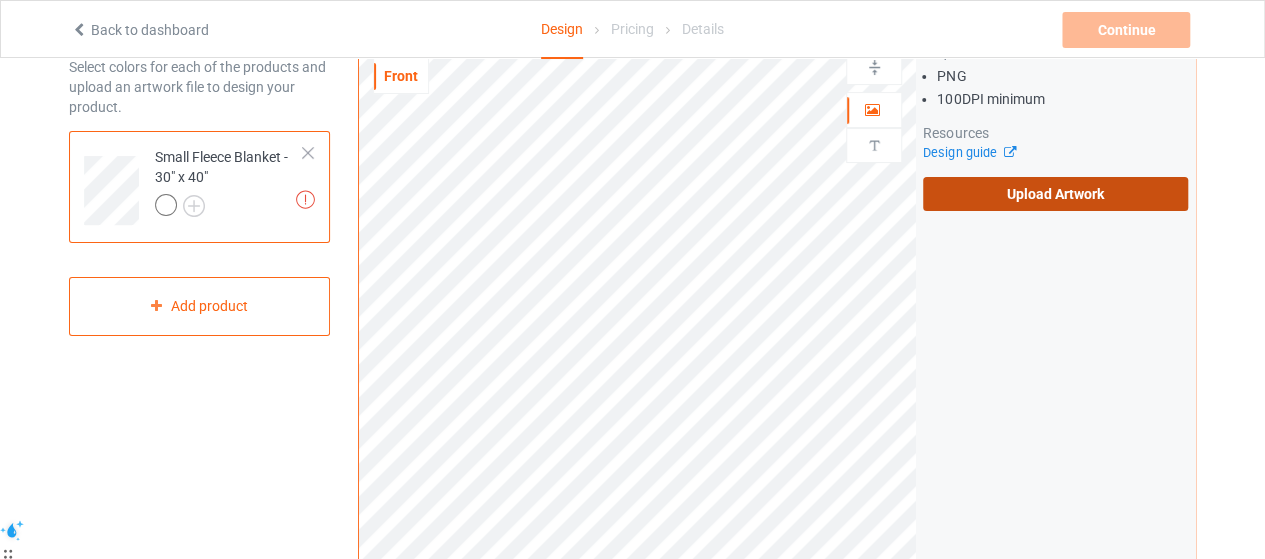 click on "Upload Artwork" at bounding box center [1055, 194] 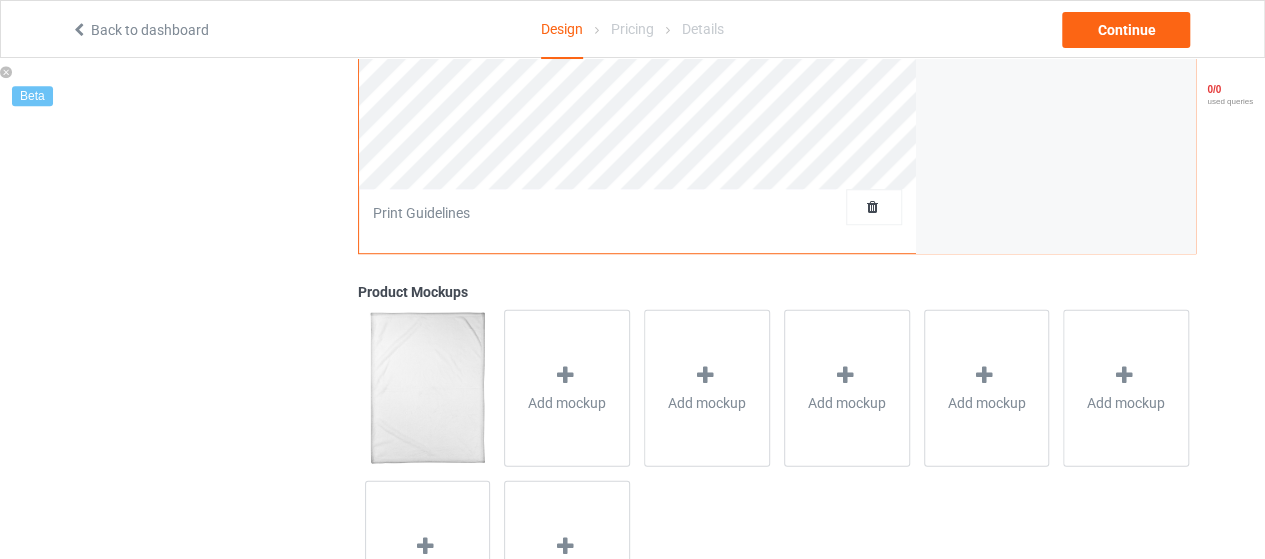 scroll, scrollTop: 734, scrollLeft: 0, axis: vertical 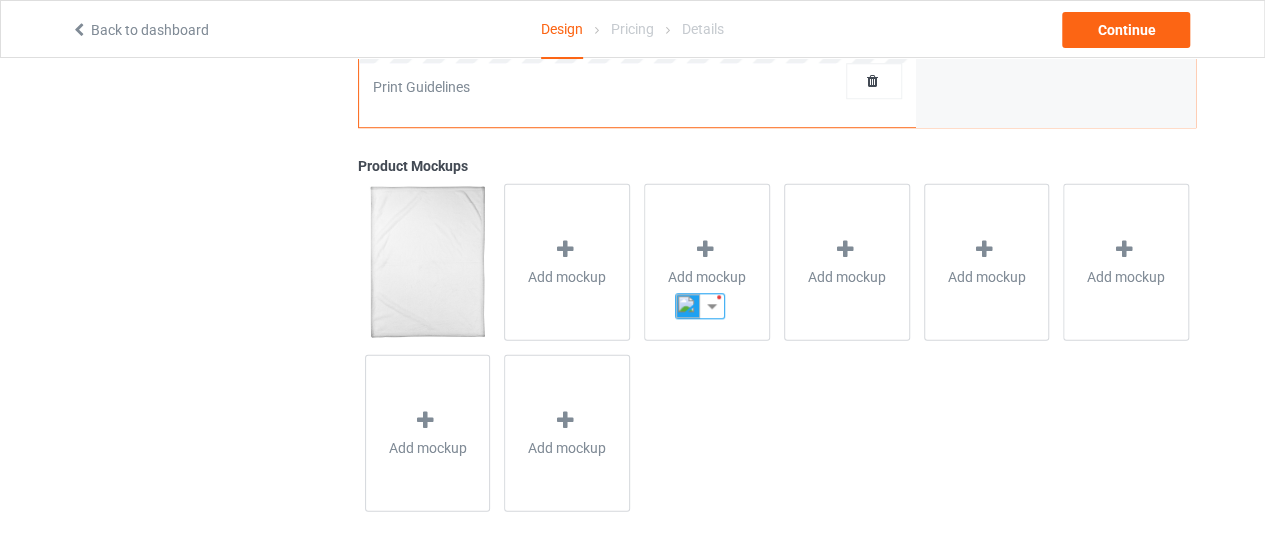click on "Add mockup Add mockup Add mockup Add mockup Add mockup Add mockup Add mockup" at bounding box center (777, 347) 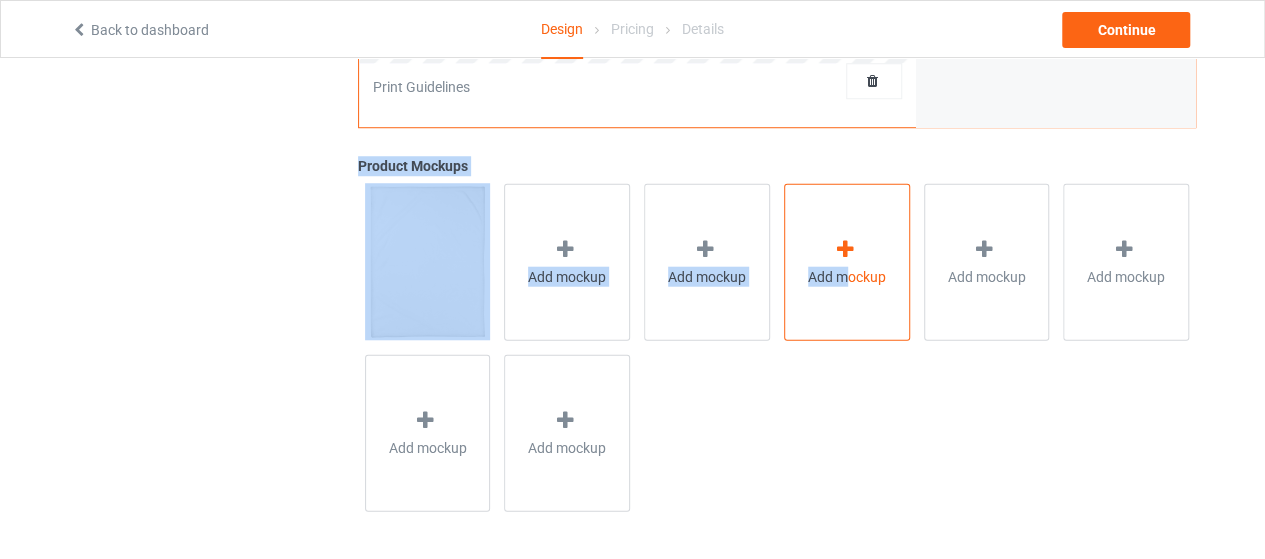drag, startPoint x: 813, startPoint y: 113, endPoint x: 846, endPoint y: 284, distance: 174.1551 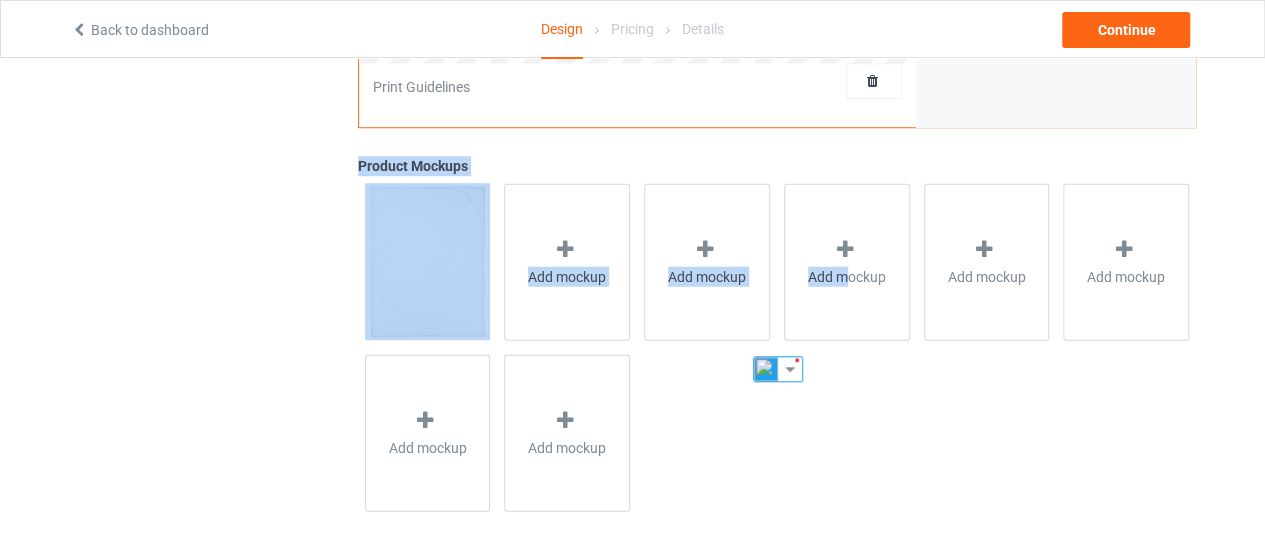 click on "Product Mockups" at bounding box center [777, 166] 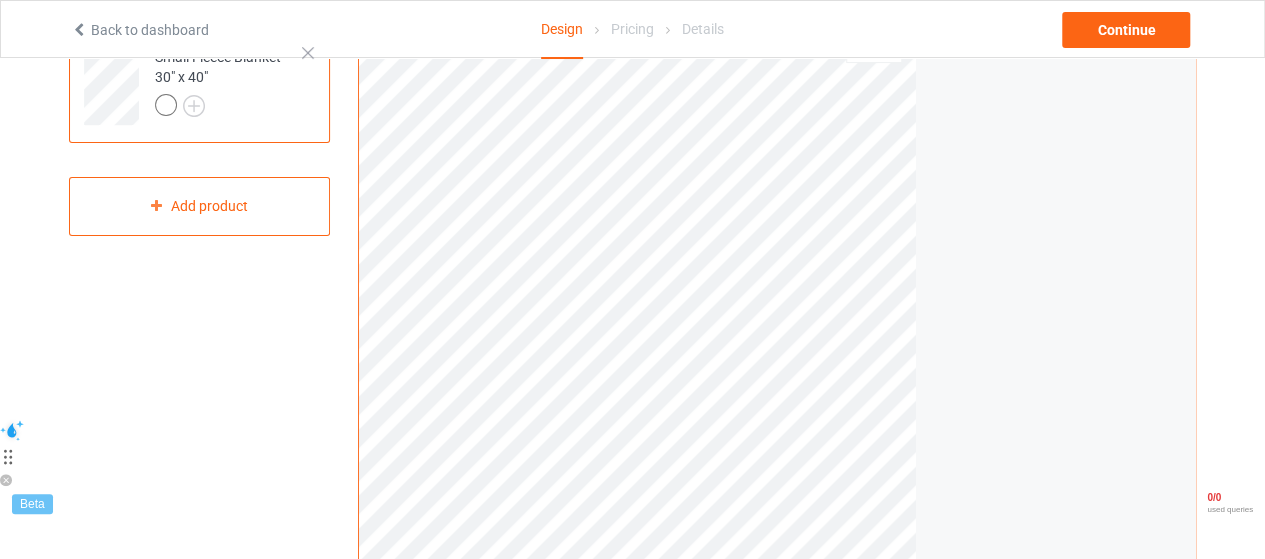 scroll, scrollTop: 0, scrollLeft: 0, axis: both 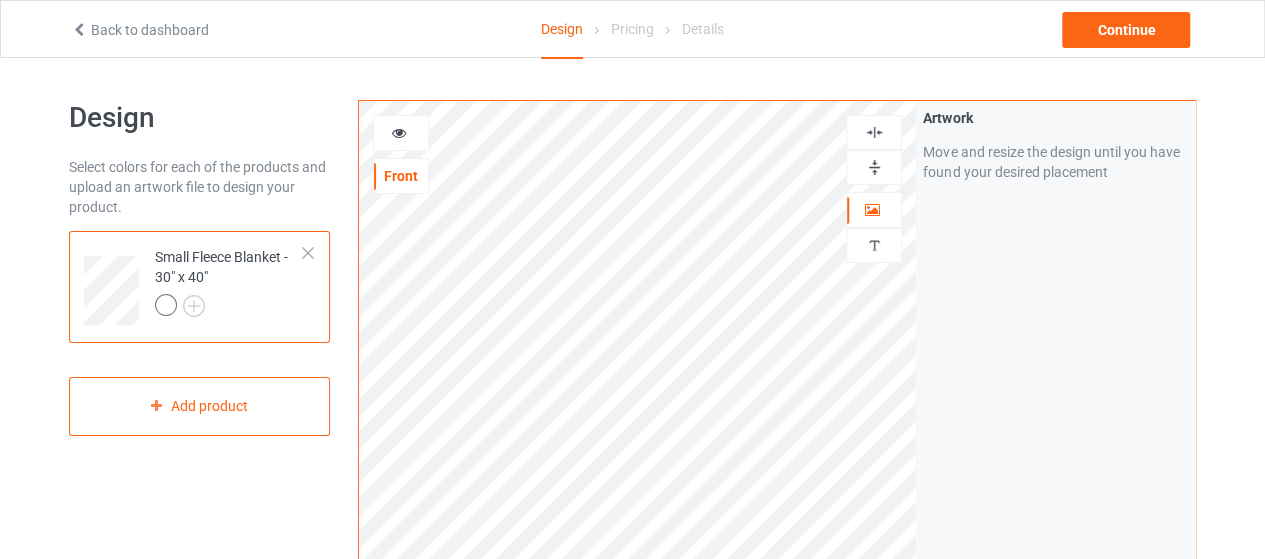 click at bounding box center (401, 133) 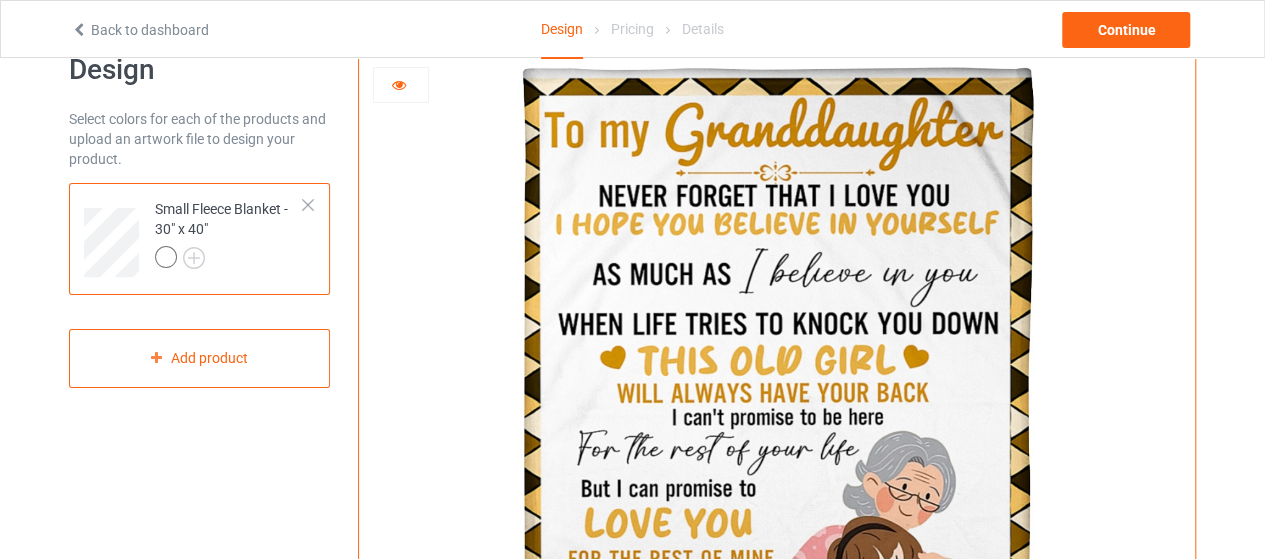 scroll, scrollTop: 0, scrollLeft: 0, axis: both 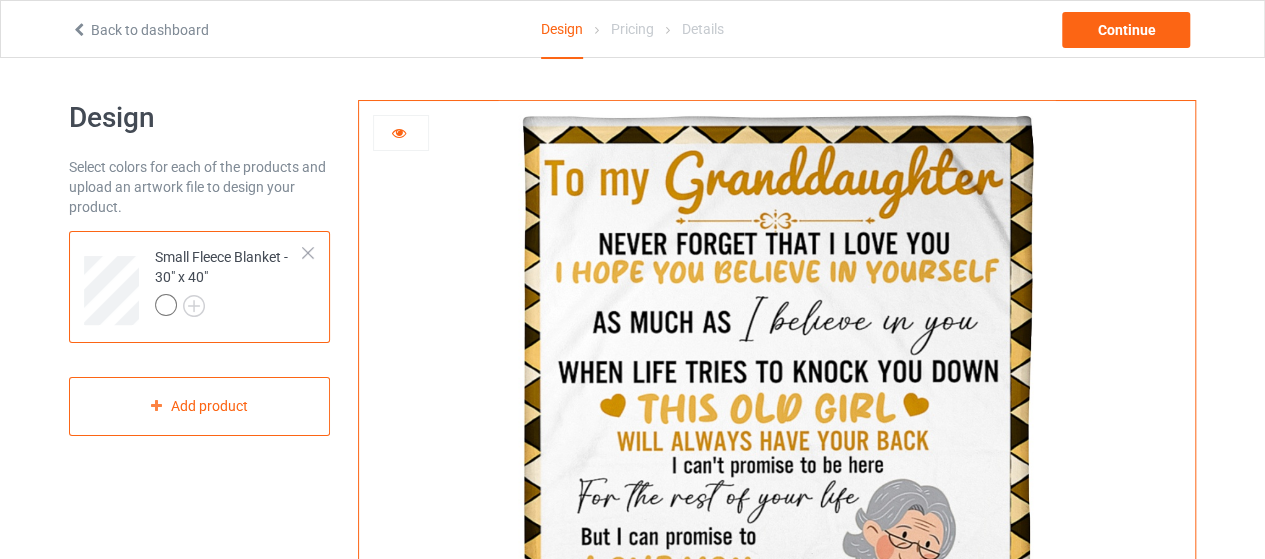 click at bounding box center [399, 130] 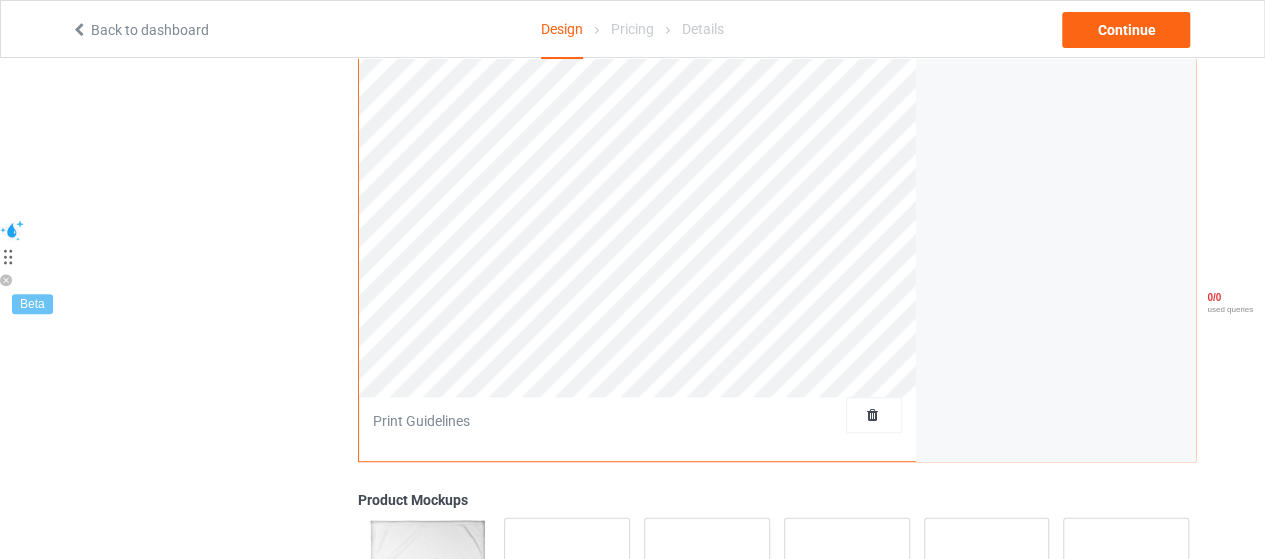 scroll, scrollTop: 0, scrollLeft: 0, axis: both 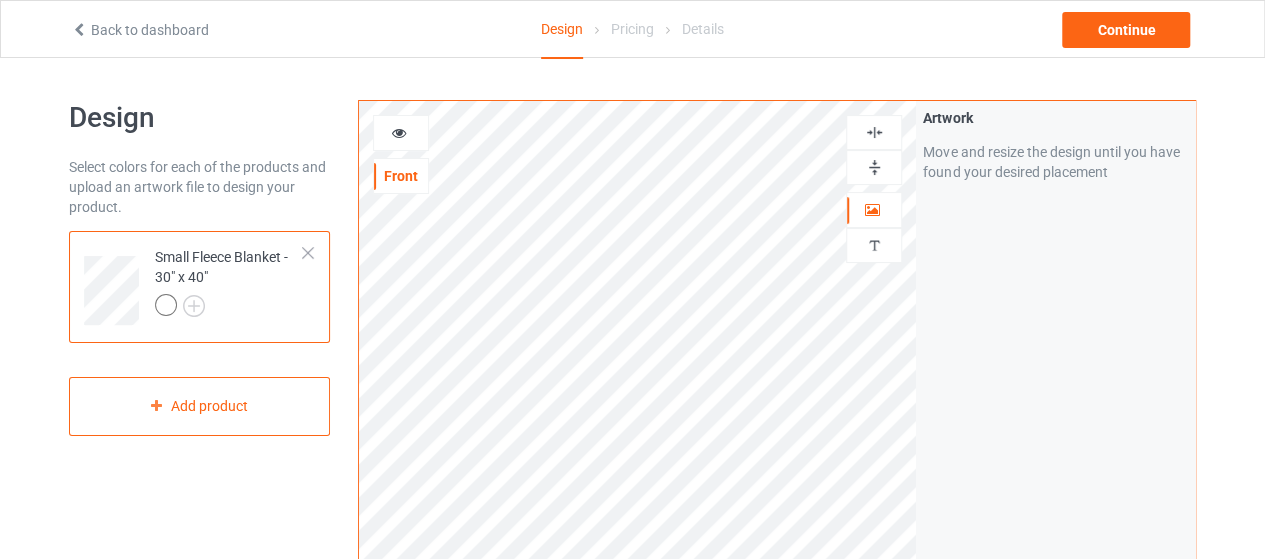 click at bounding box center (401, 133) 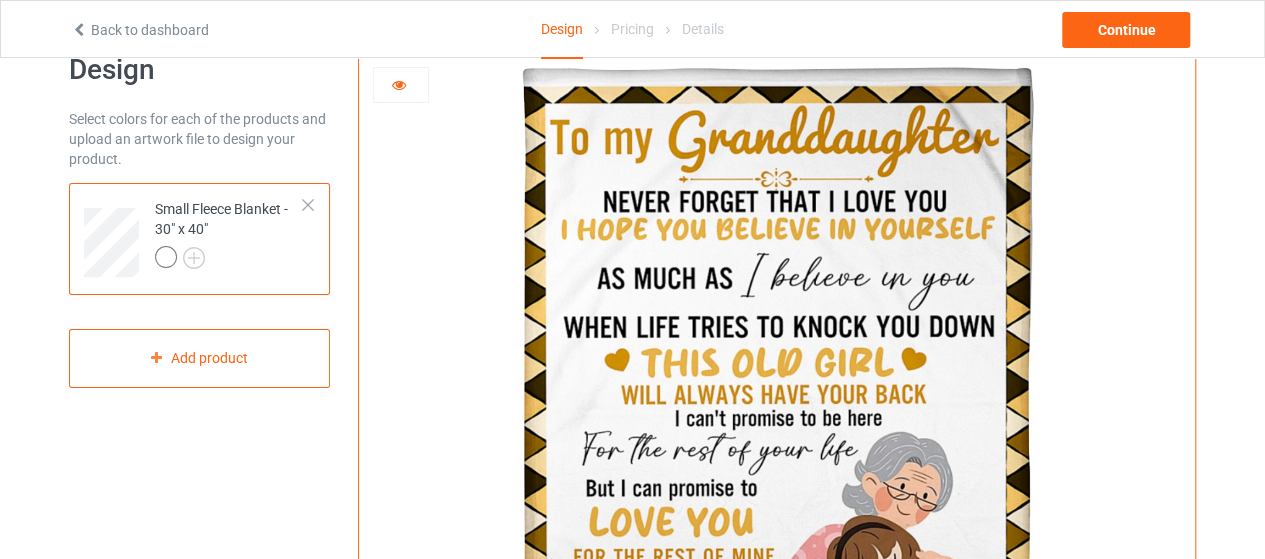 scroll, scrollTop: 0, scrollLeft: 0, axis: both 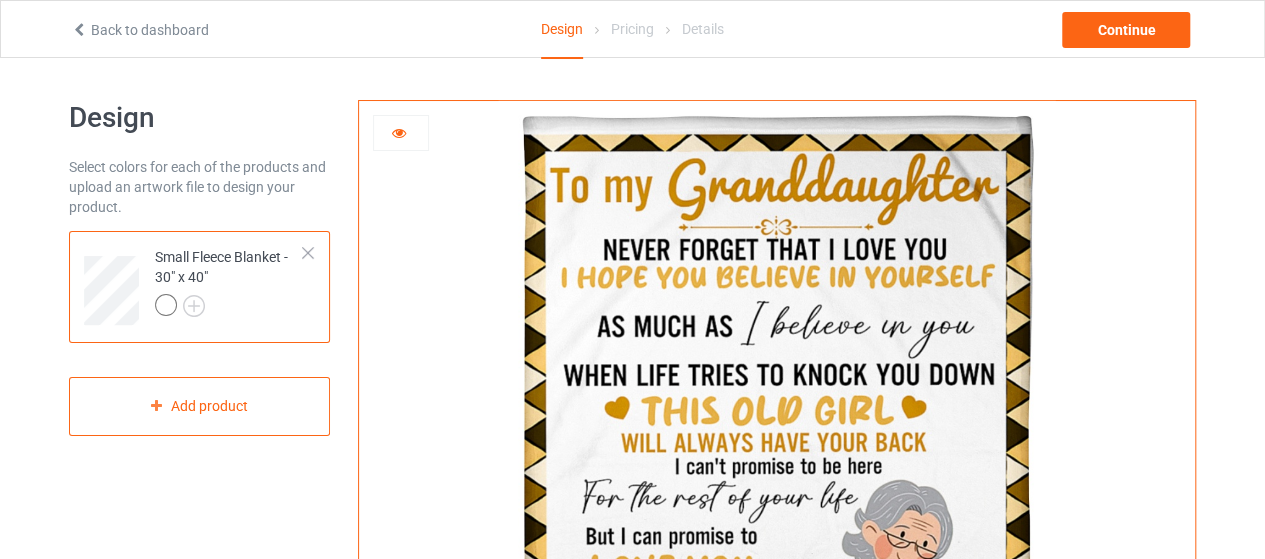 click at bounding box center (401, 133) 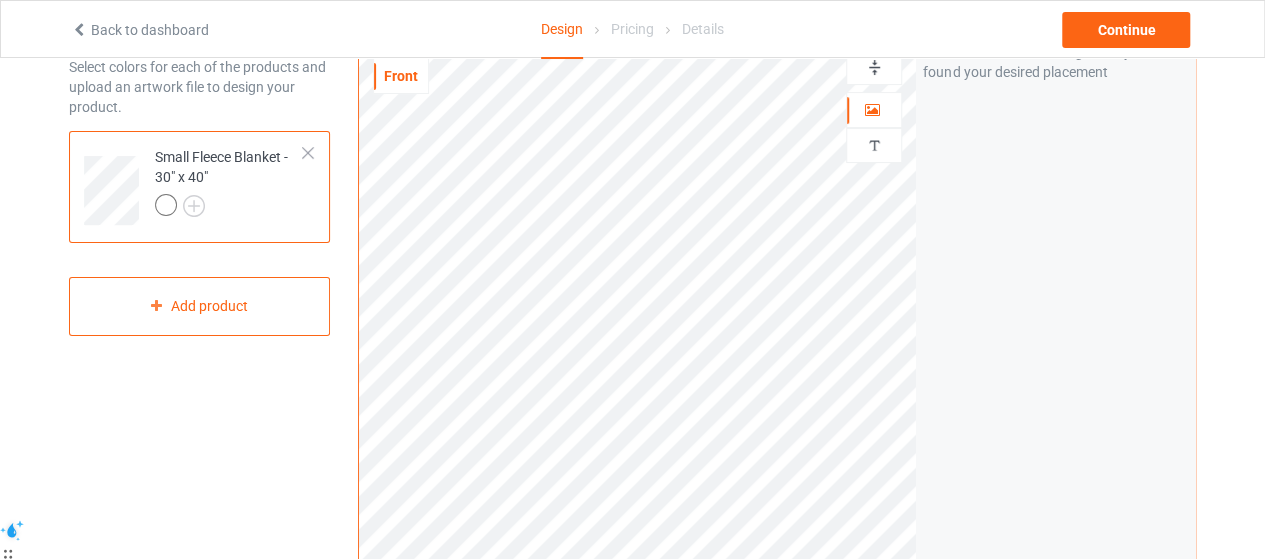 scroll, scrollTop: 0, scrollLeft: 0, axis: both 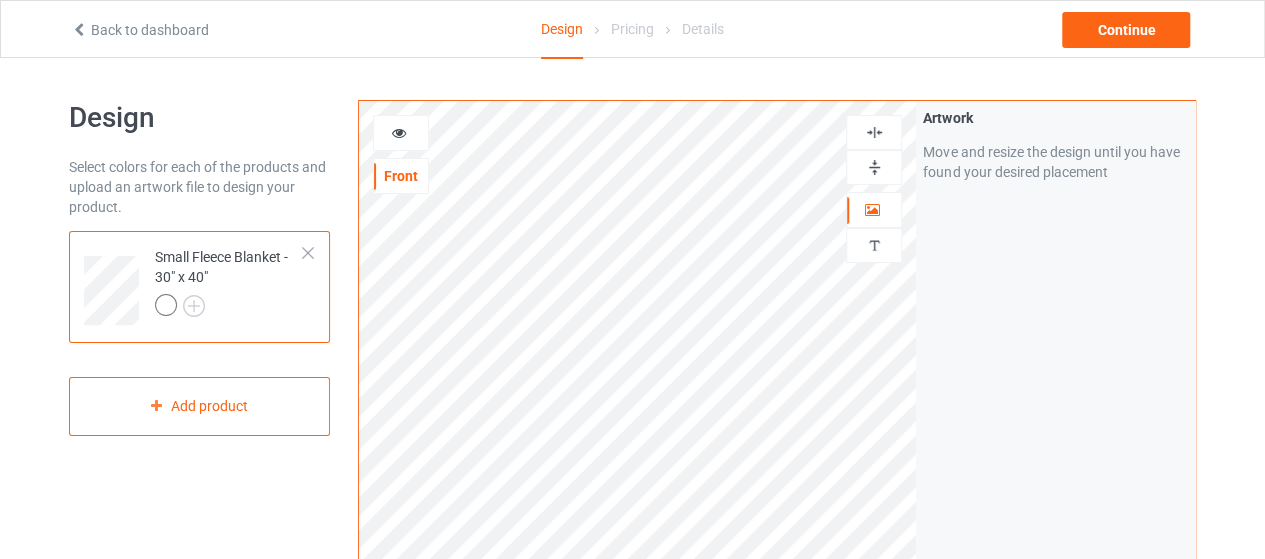 click at bounding box center (401, 133) 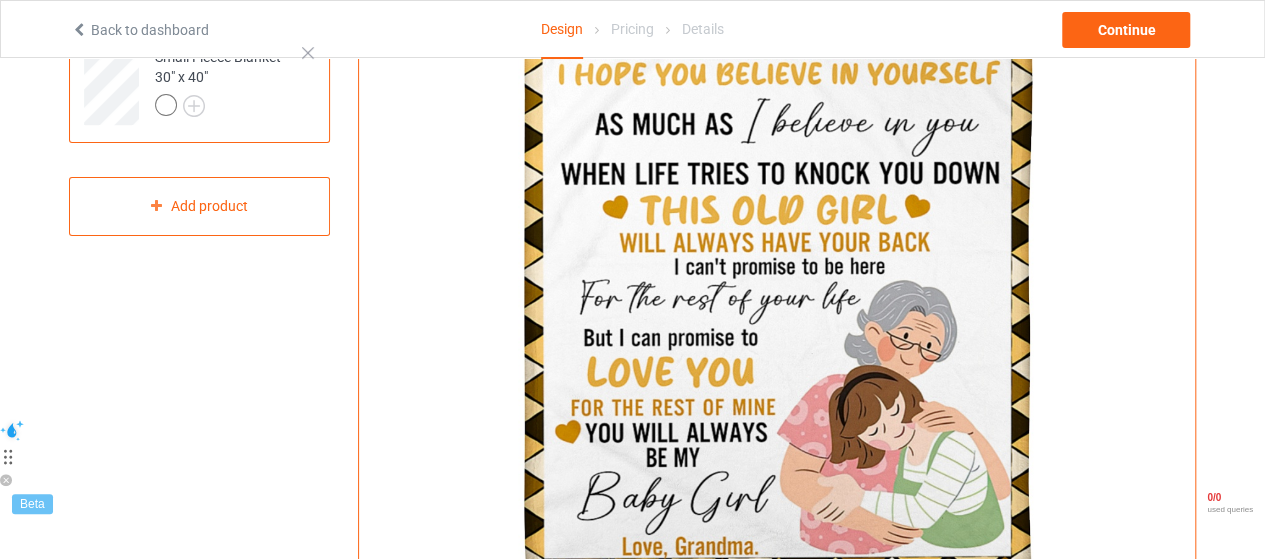 scroll, scrollTop: 0, scrollLeft: 0, axis: both 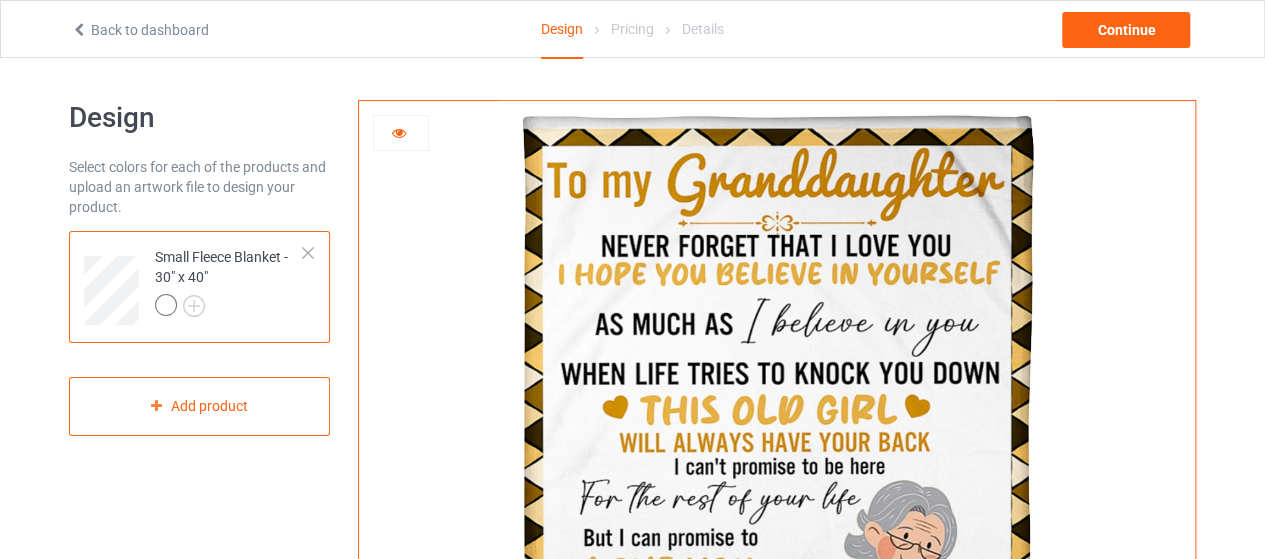 click at bounding box center [399, 130] 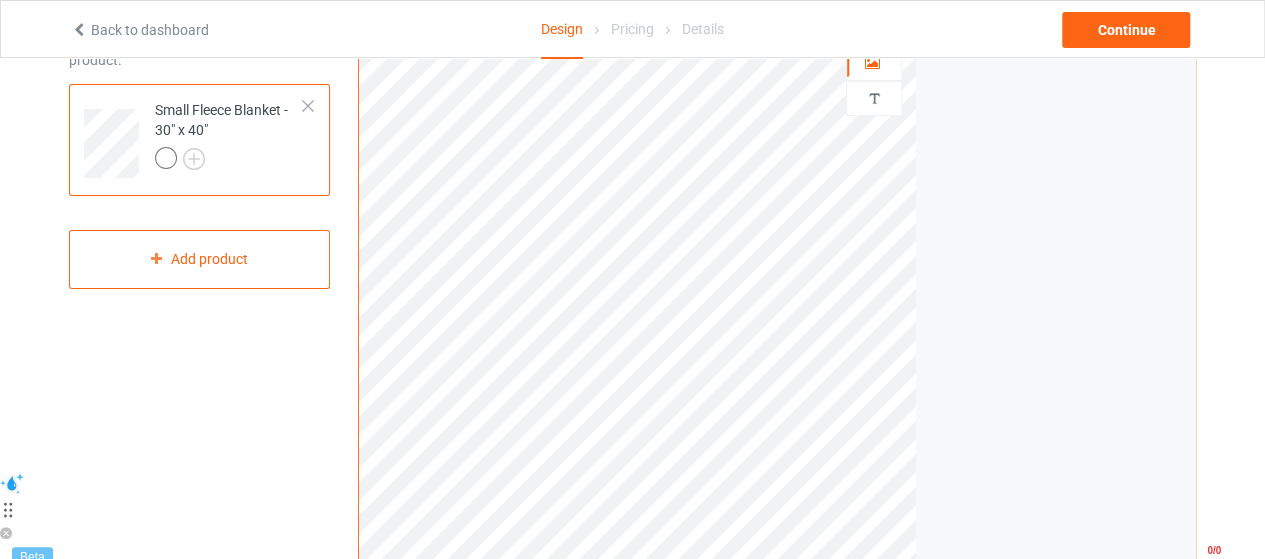 scroll, scrollTop: 0, scrollLeft: 0, axis: both 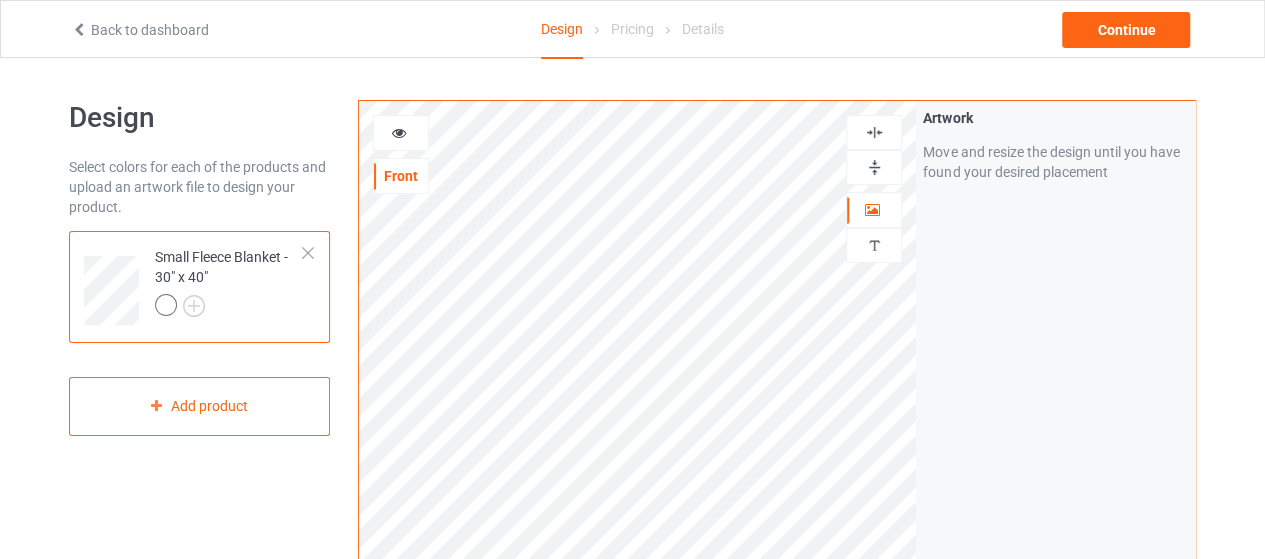 click at bounding box center [399, 130] 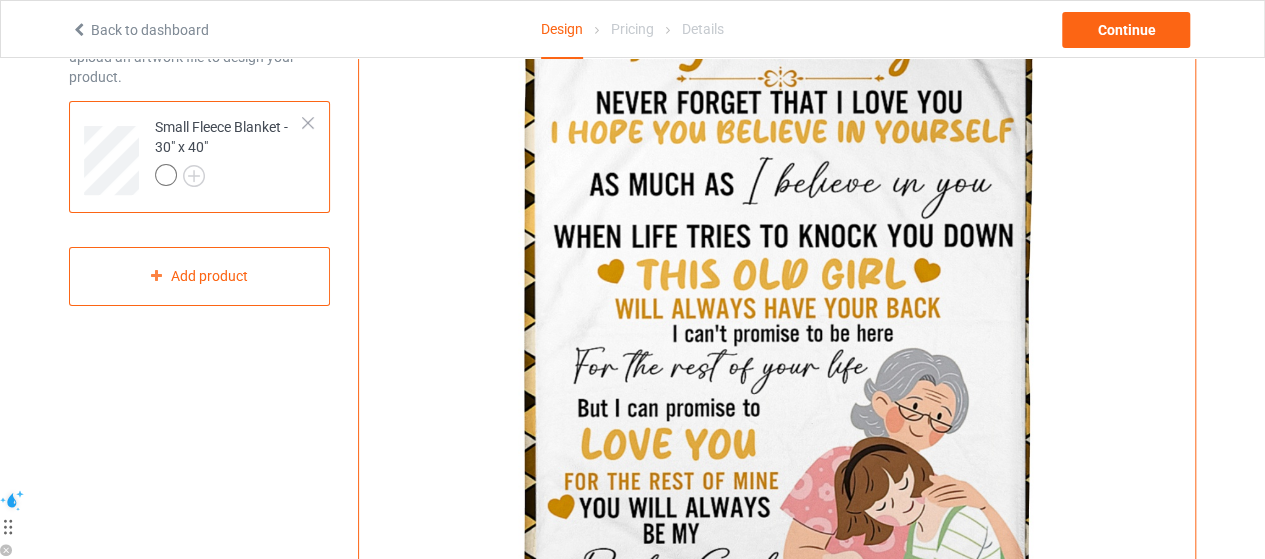 scroll, scrollTop: 0, scrollLeft: 0, axis: both 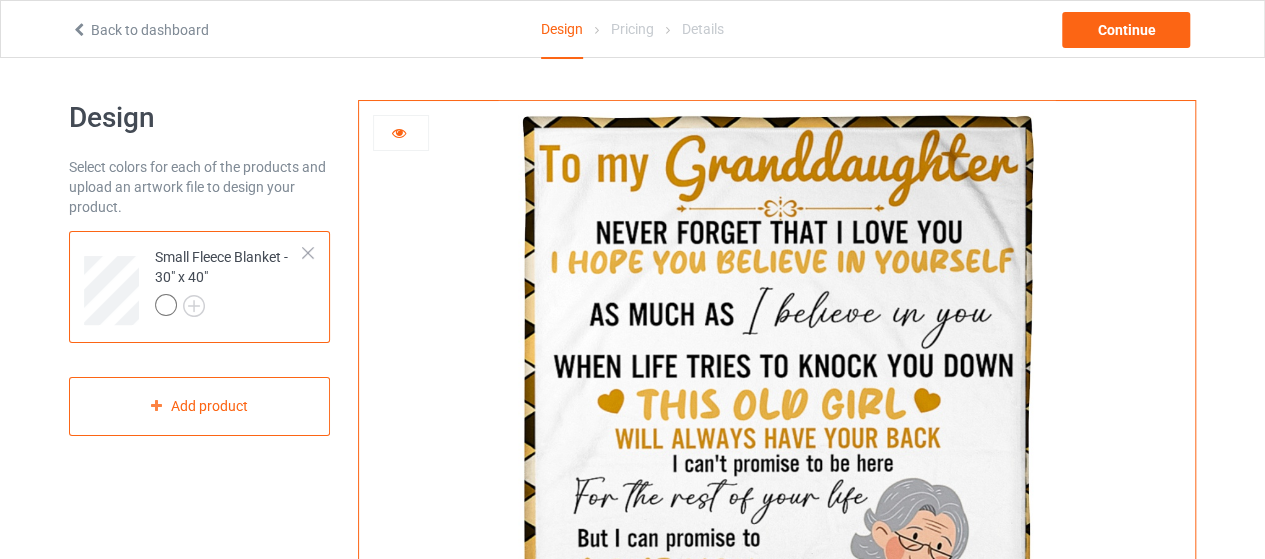 click at bounding box center [401, 133] 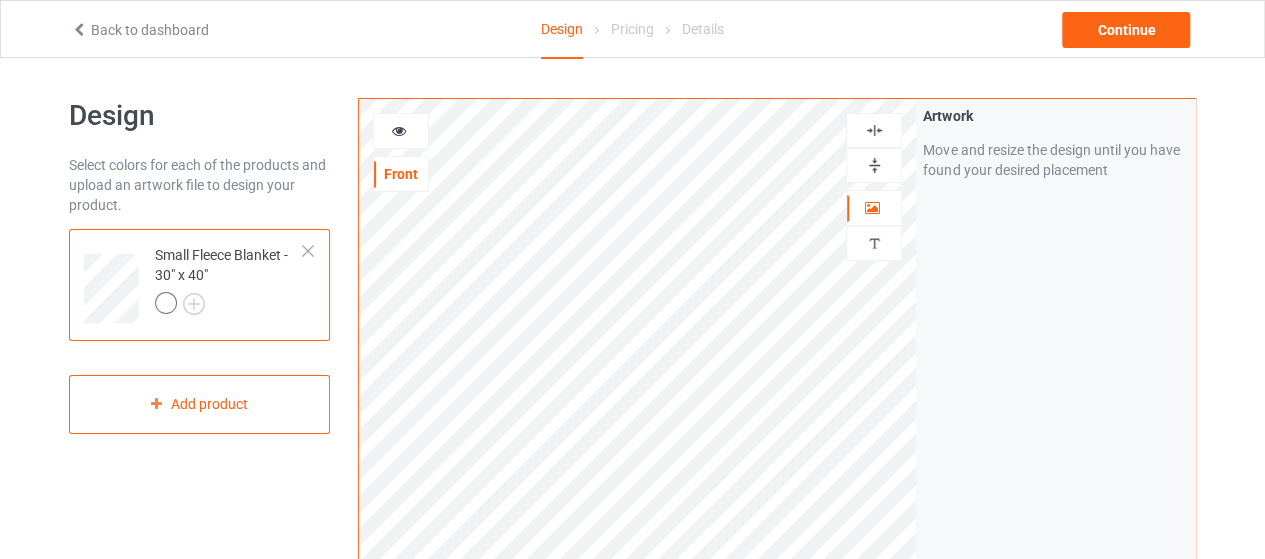 scroll, scrollTop: 0, scrollLeft: 0, axis: both 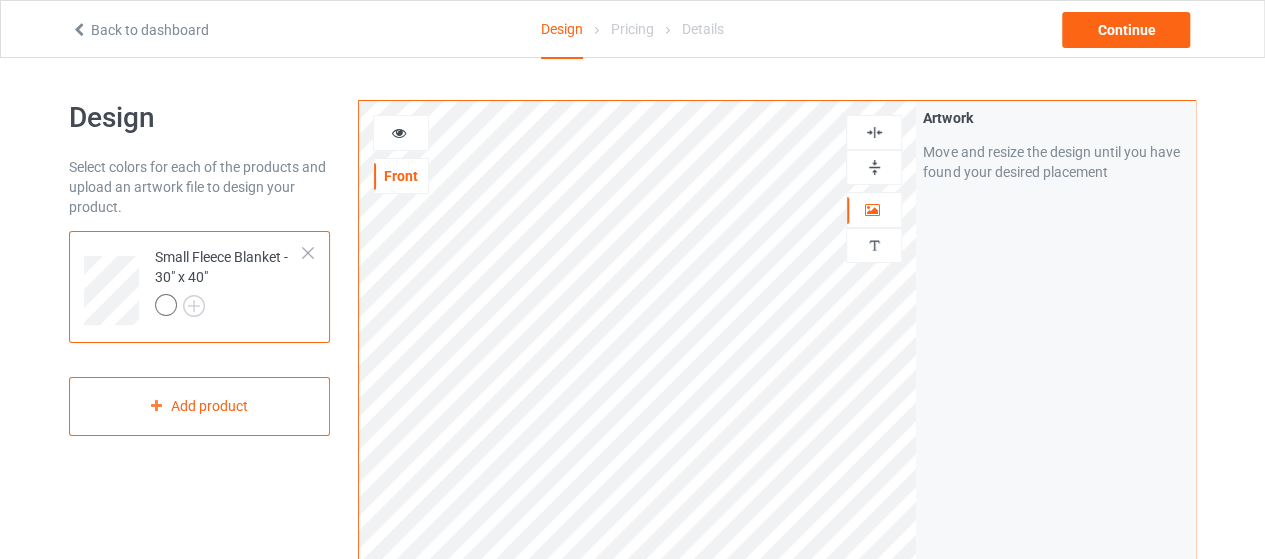 click at bounding box center (401, 133) 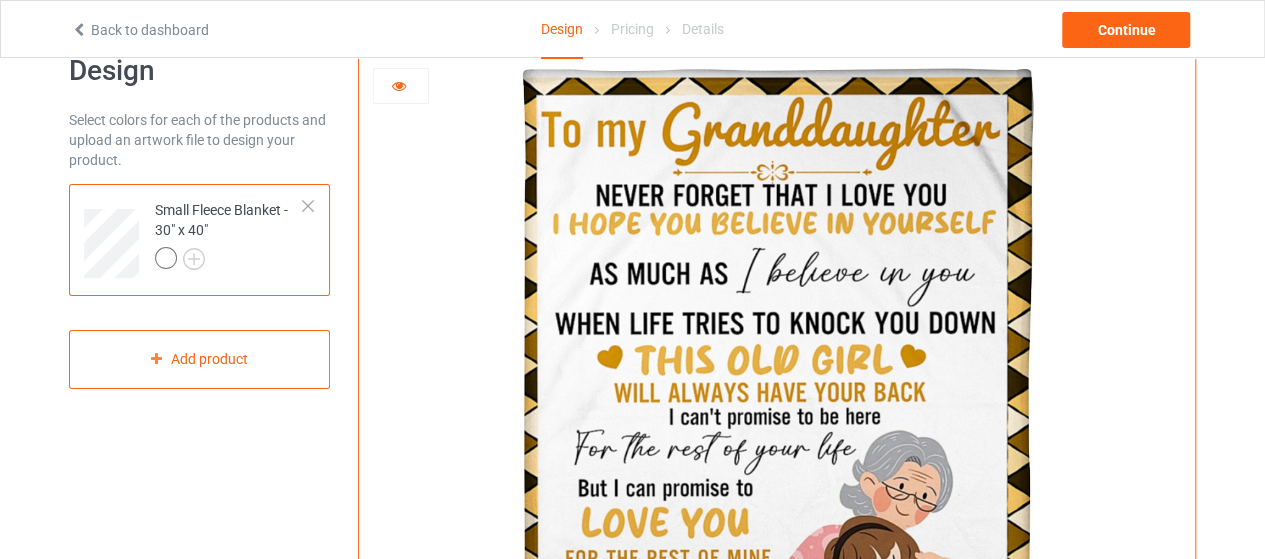 scroll, scrollTop: 0, scrollLeft: 0, axis: both 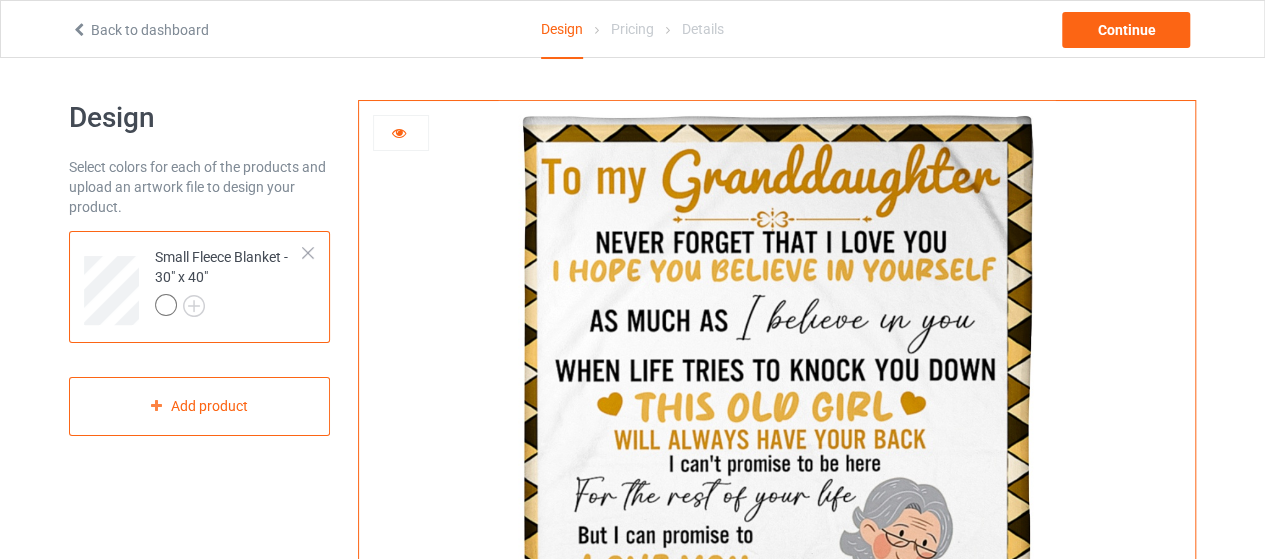 click at bounding box center [401, 133] 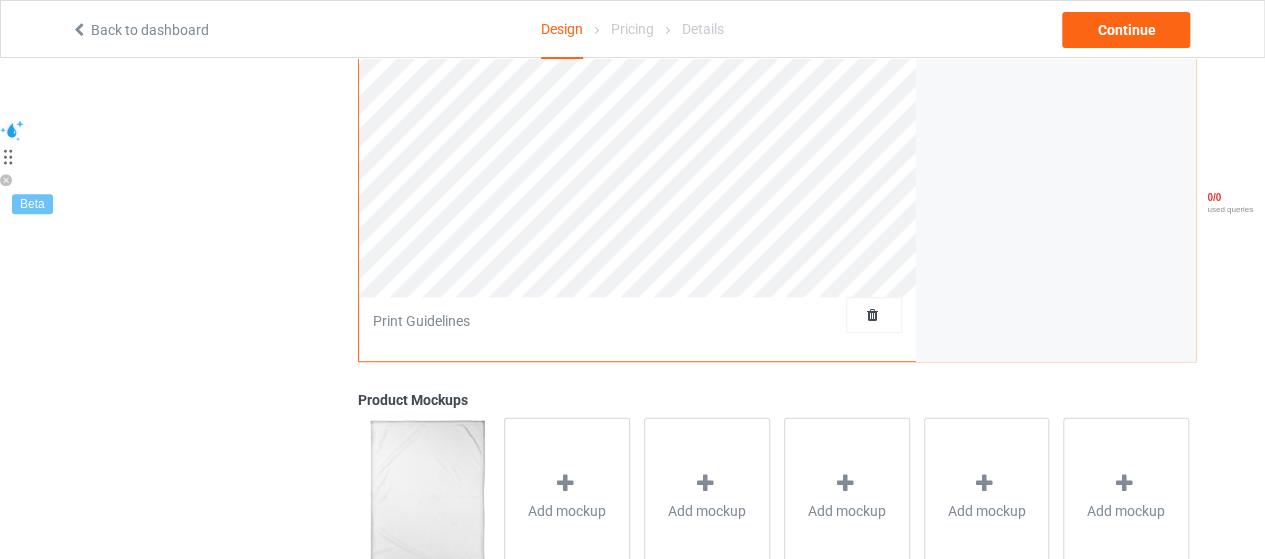 scroll, scrollTop: 400, scrollLeft: 0, axis: vertical 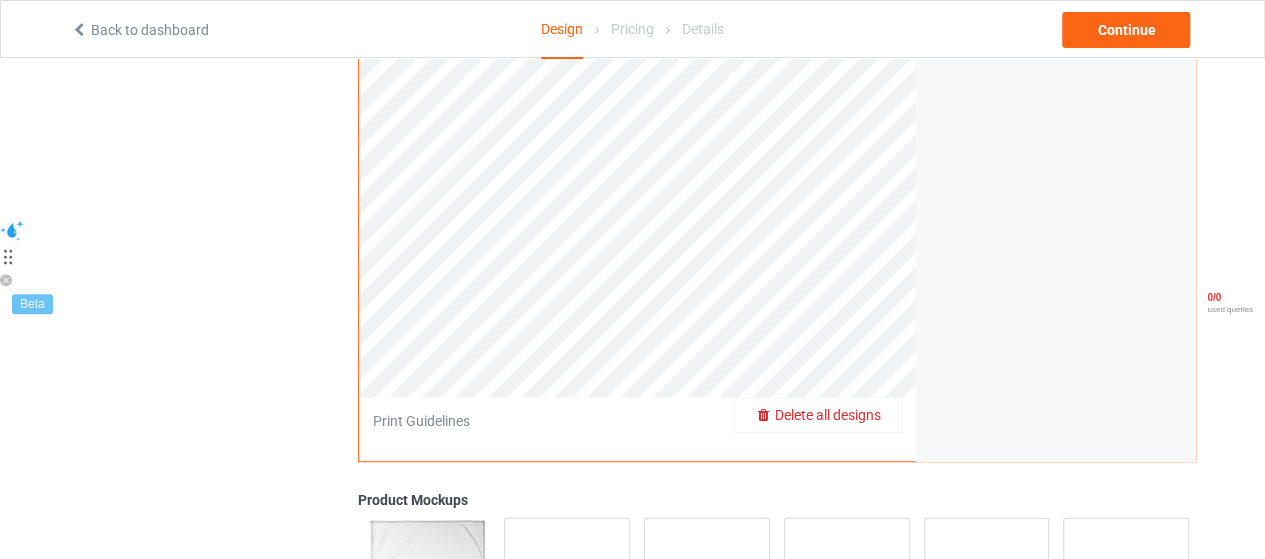 click on "Delete all designs" at bounding box center (828, 415) 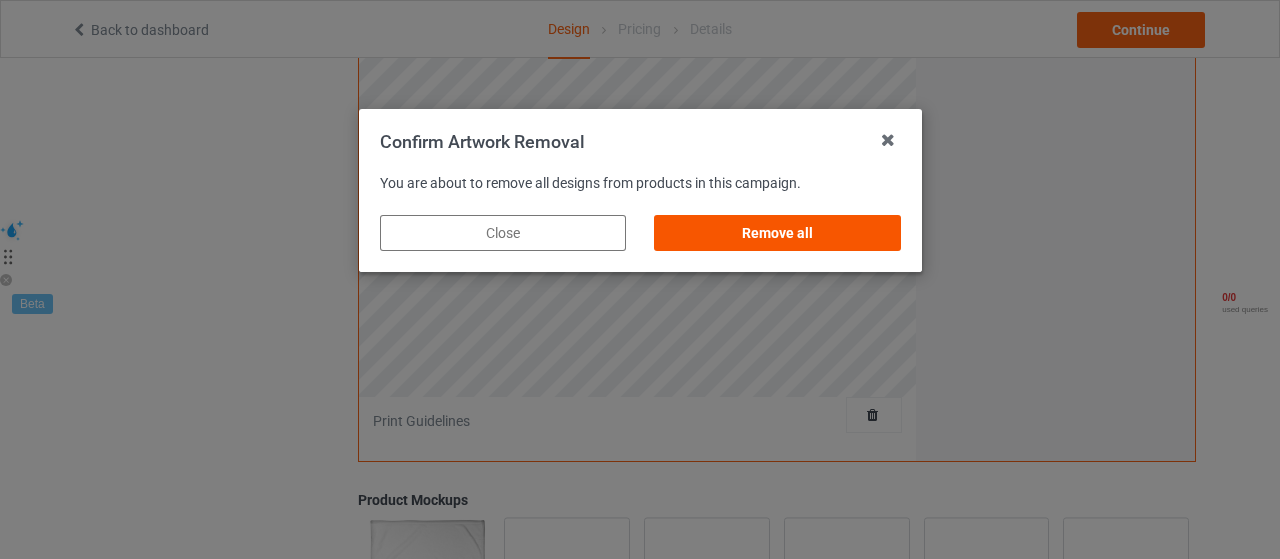 click on "Remove all" at bounding box center [777, 233] 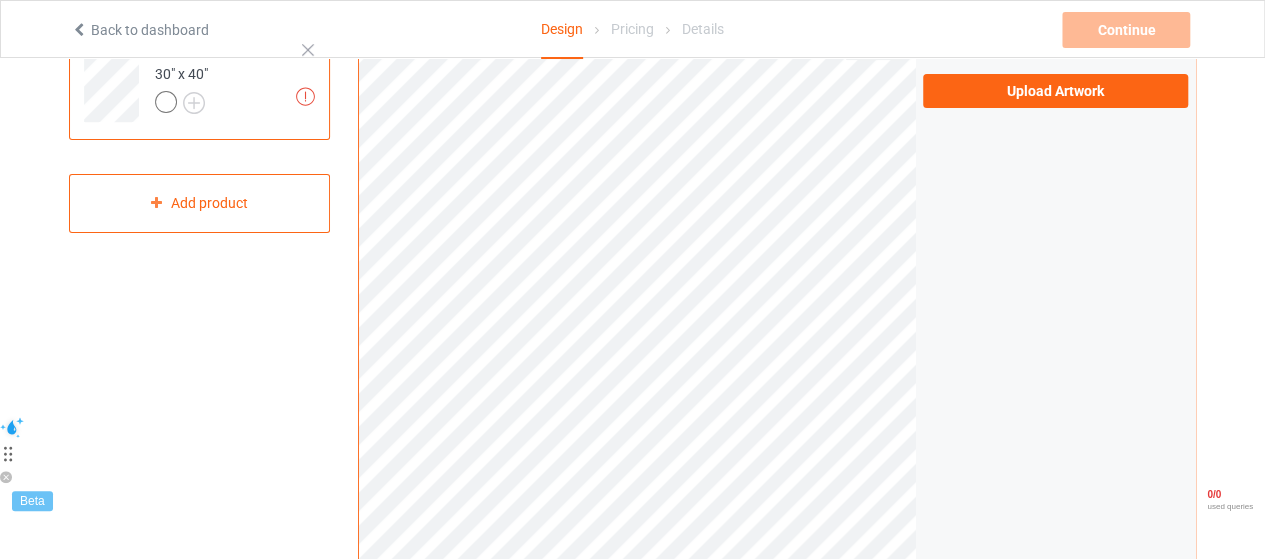 scroll, scrollTop: 100, scrollLeft: 0, axis: vertical 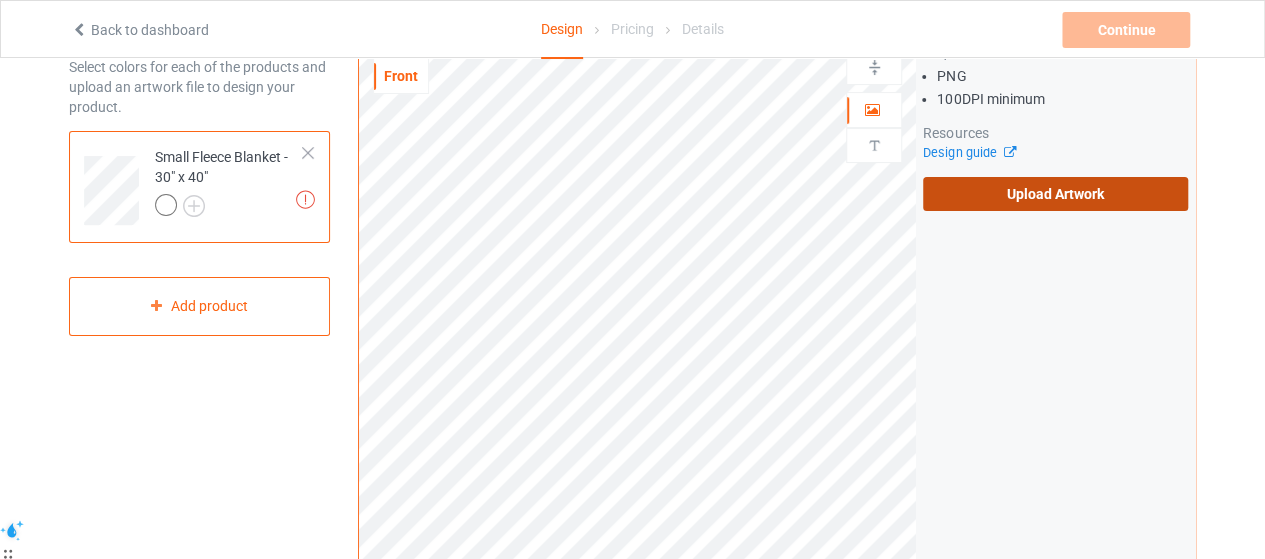 click on "Upload Artwork" at bounding box center [1055, 194] 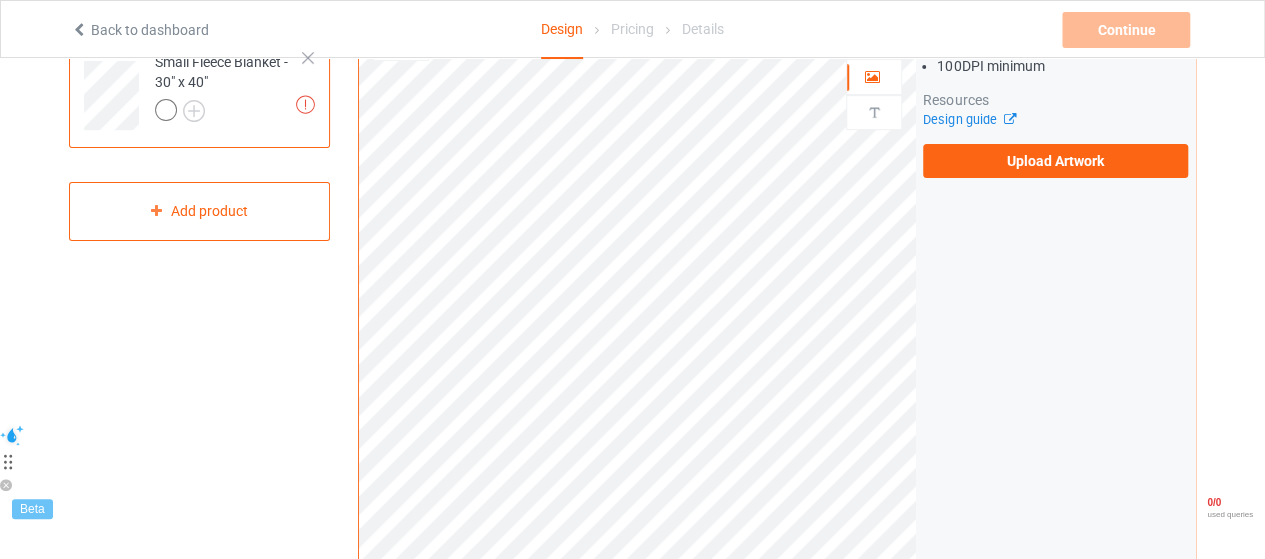 scroll, scrollTop: 200, scrollLeft: 0, axis: vertical 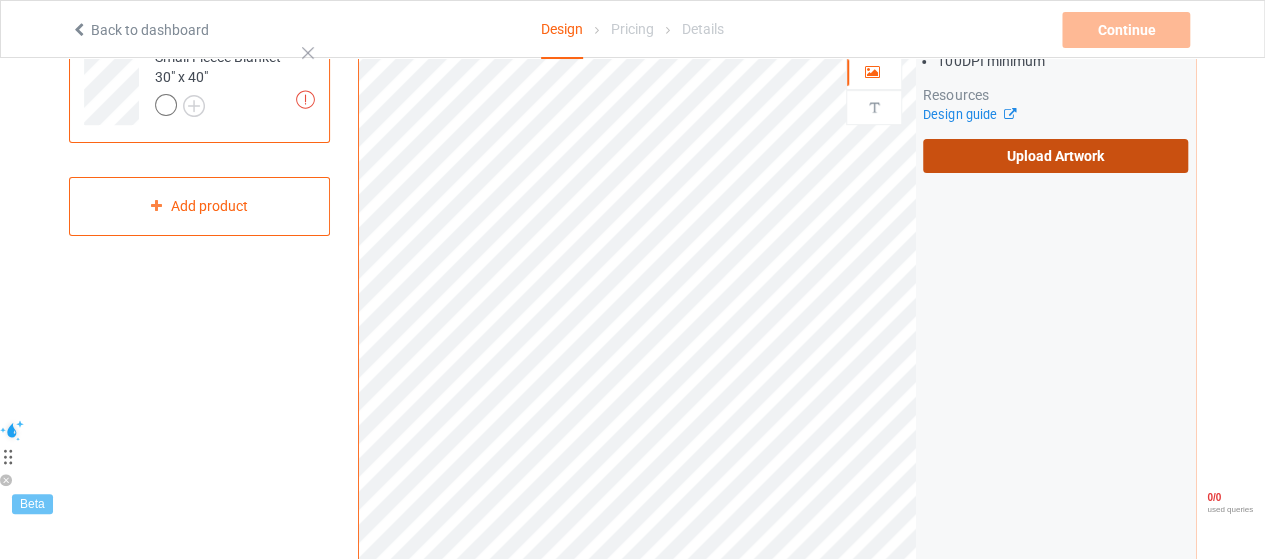 click on "Upload Artwork" at bounding box center [1055, 156] 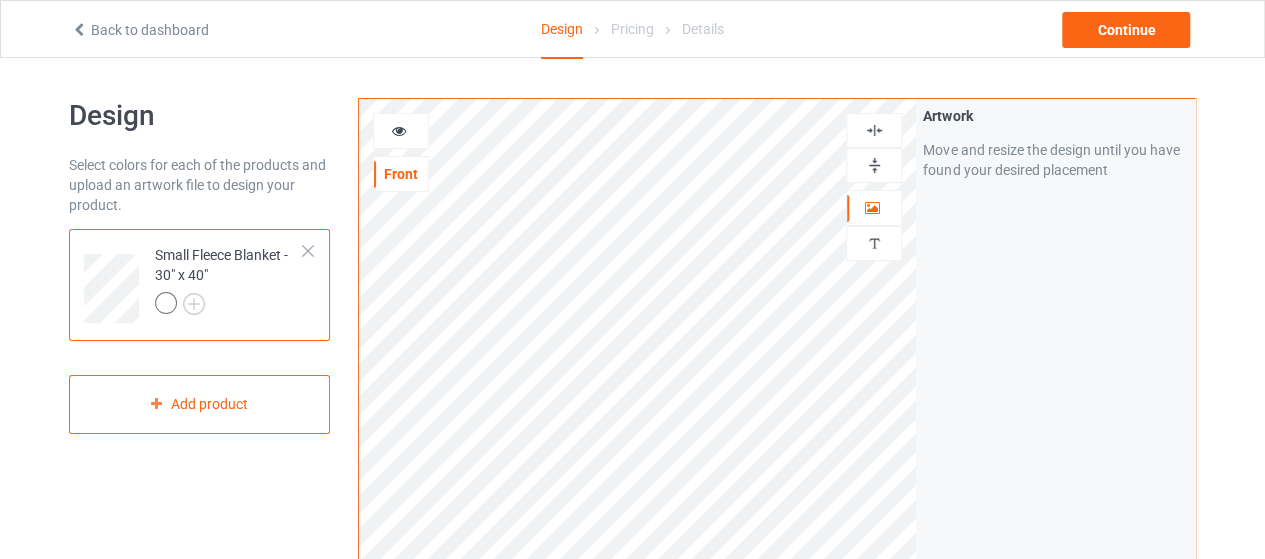 scroll, scrollTop: 0, scrollLeft: 0, axis: both 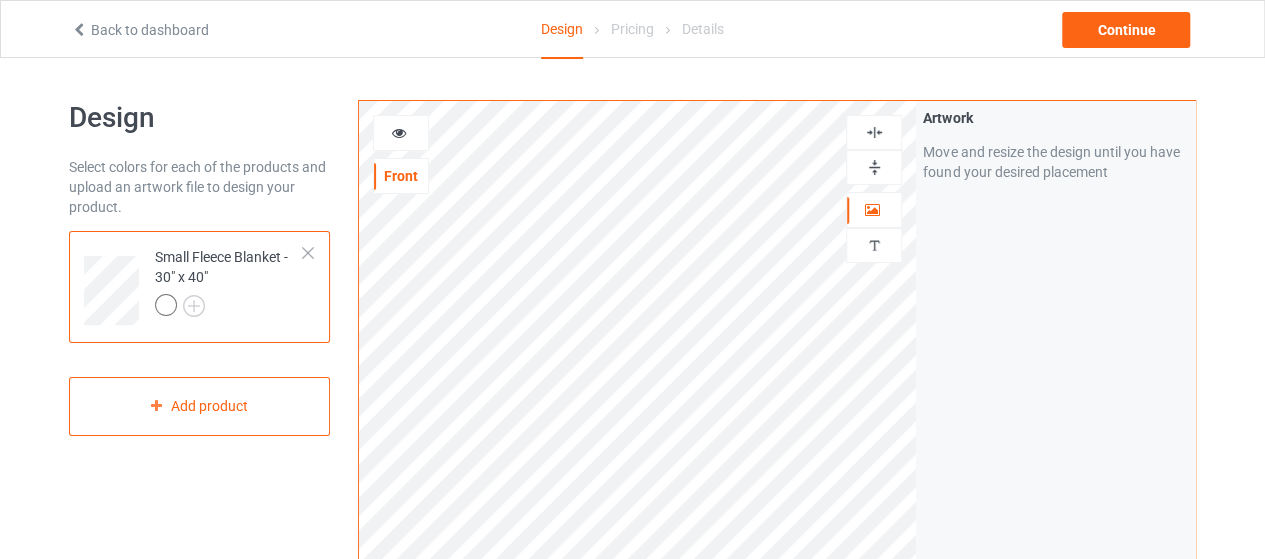 click at bounding box center (401, 133) 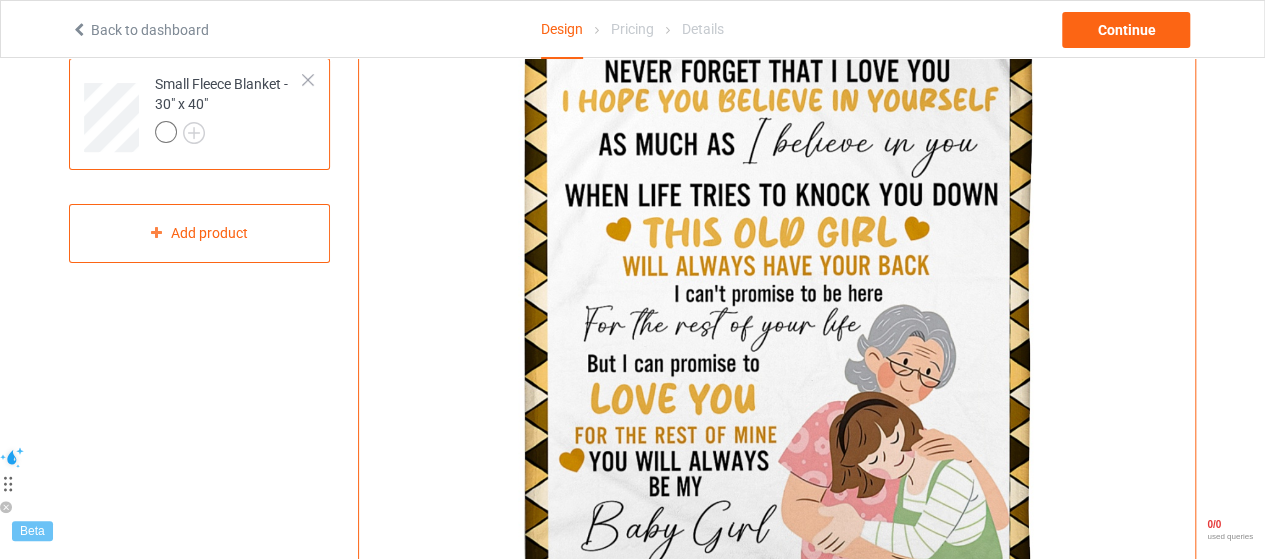 scroll, scrollTop: 600, scrollLeft: 0, axis: vertical 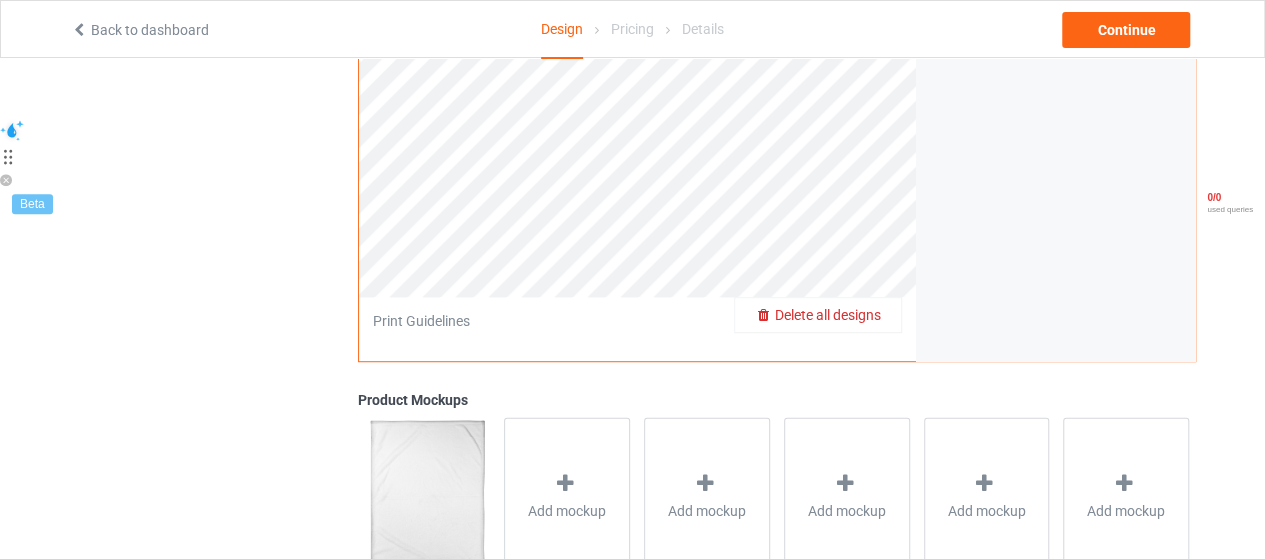 click on "Delete all designs" at bounding box center (828, 315) 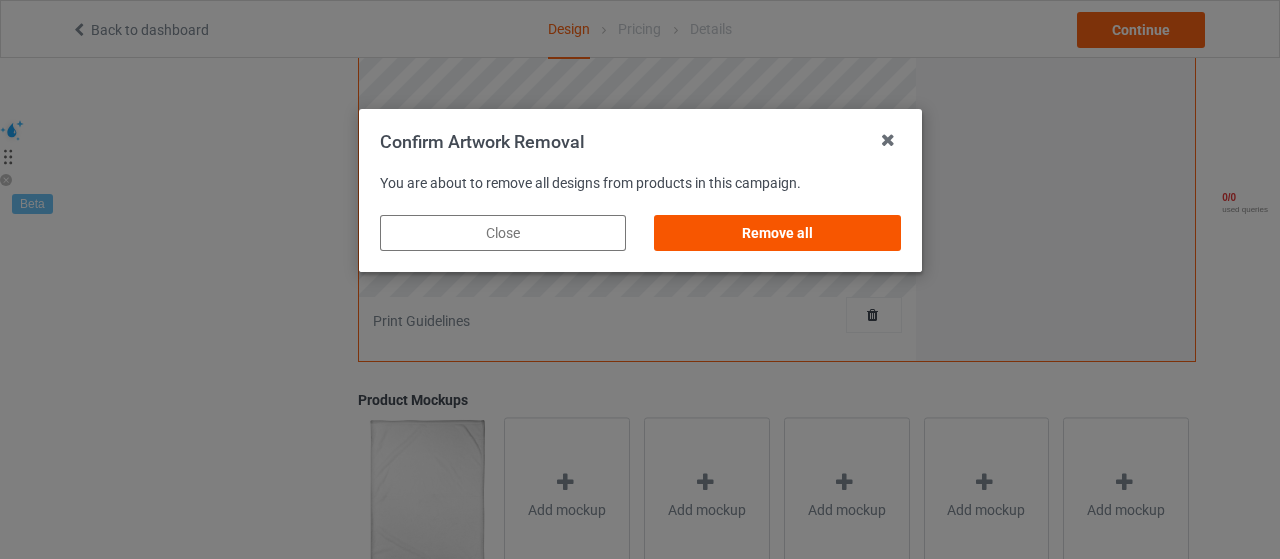 click on "Remove all" at bounding box center [777, 233] 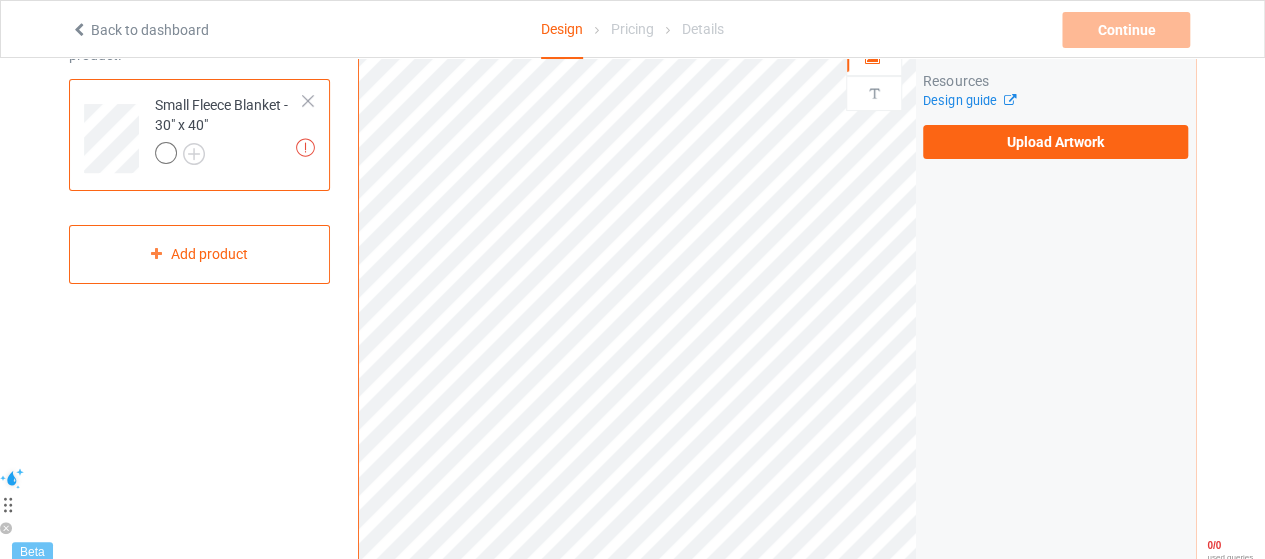 scroll, scrollTop: 100, scrollLeft: 0, axis: vertical 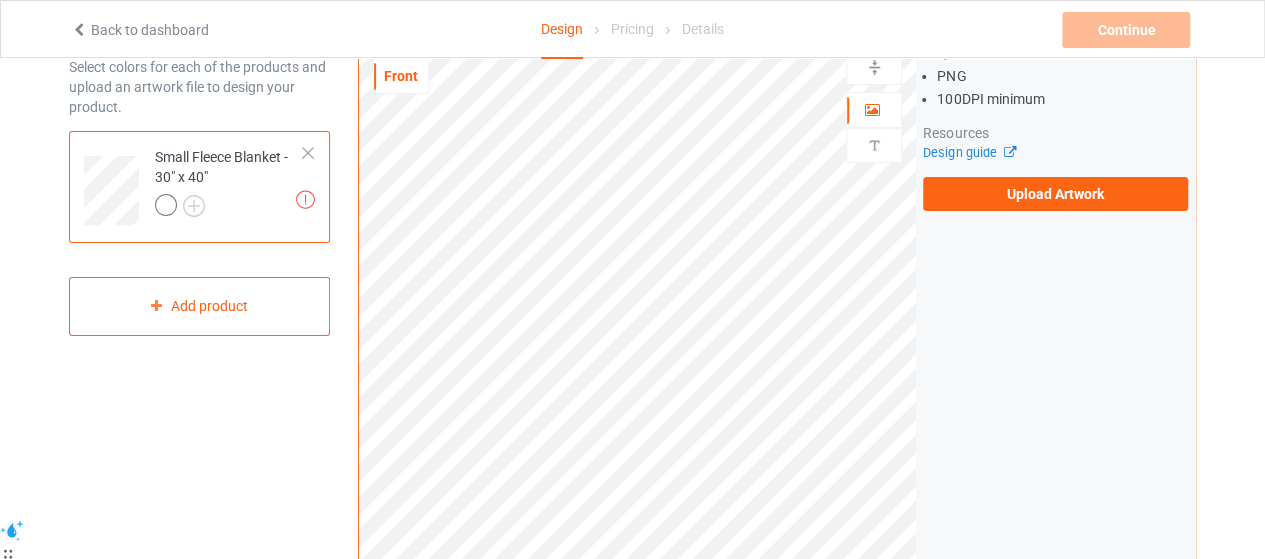 click on "Upload Artwork" at bounding box center [1055, 194] 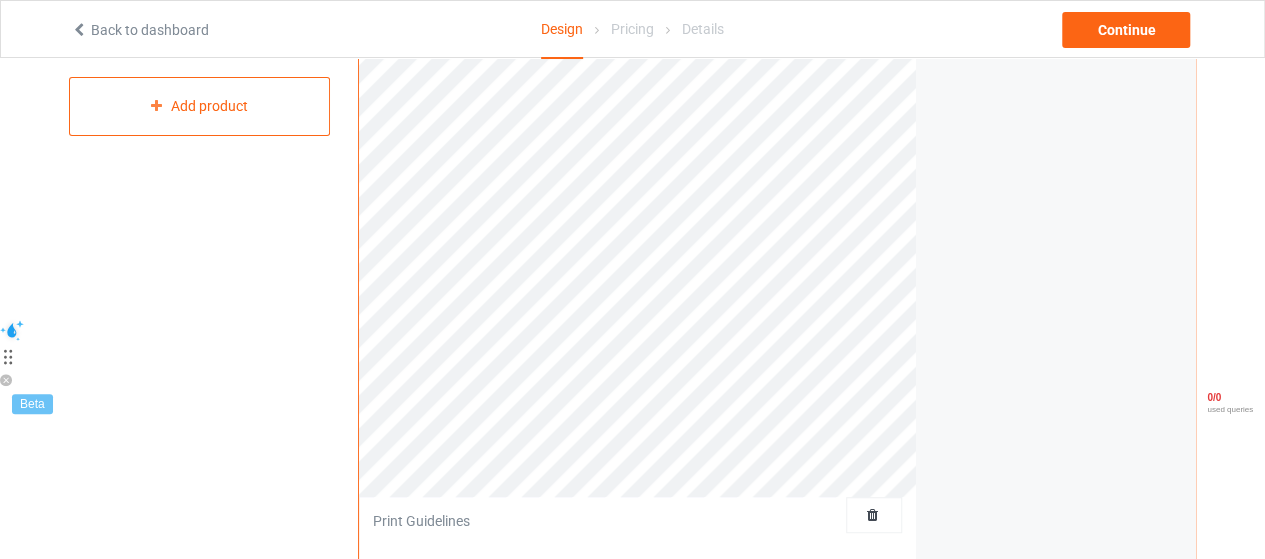 scroll, scrollTop: 0, scrollLeft: 0, axis: both 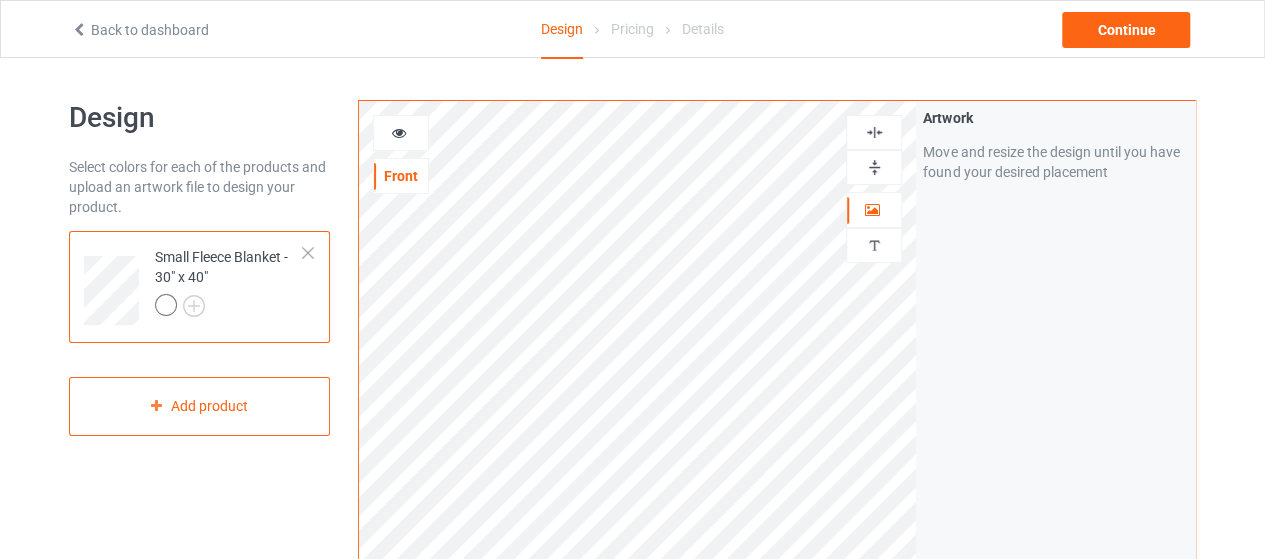 click at bounding box center (401, 133) 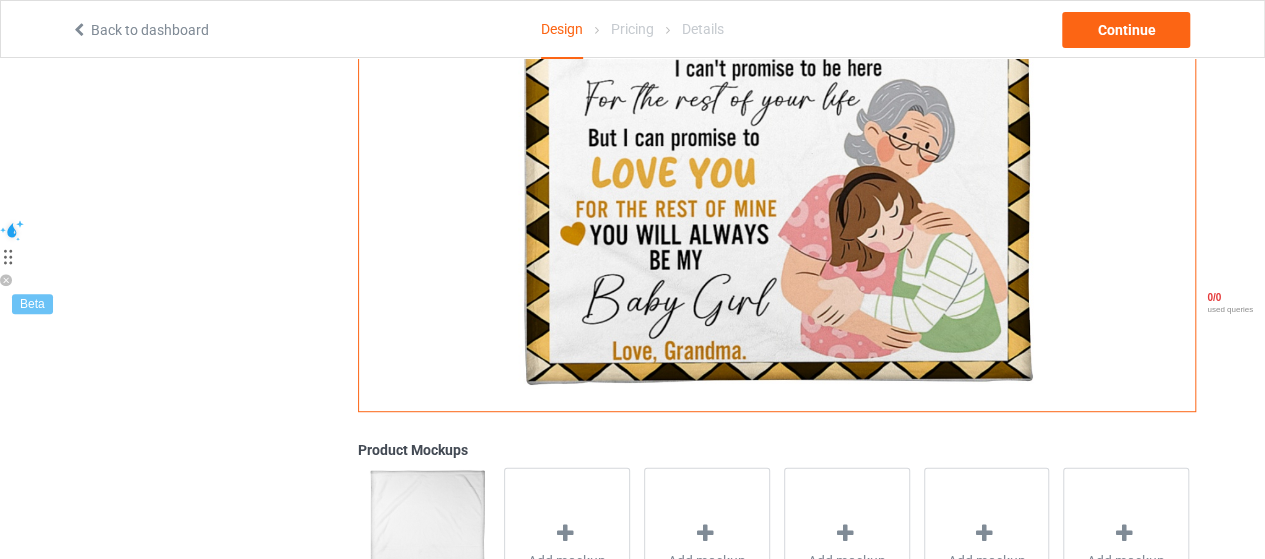 scroll, scrollTop: 0, scrollLeft: 0, axis: both 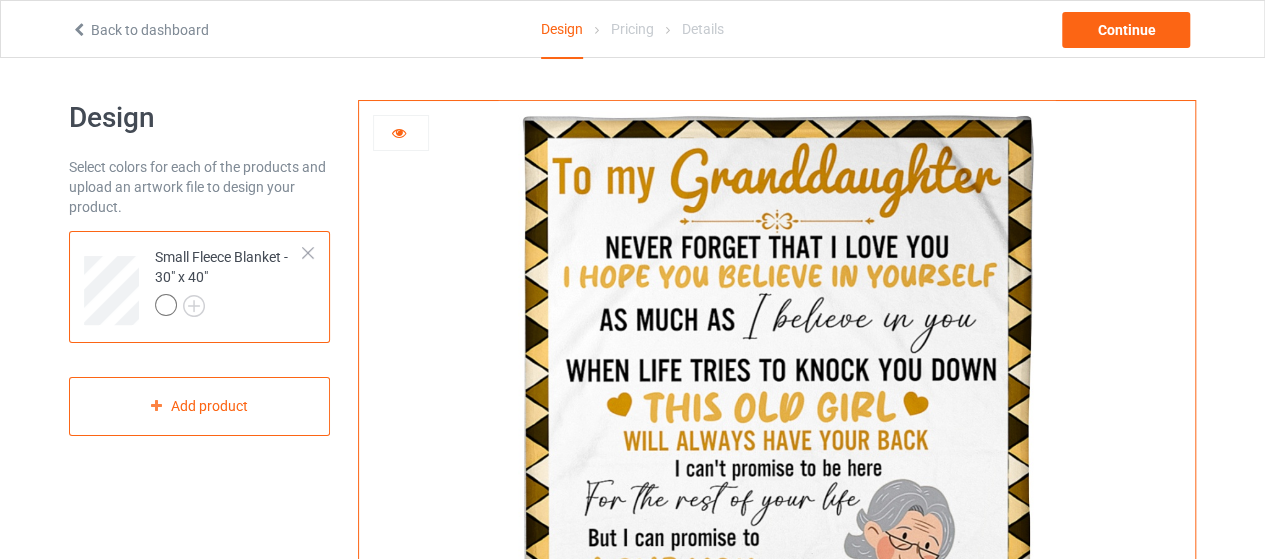 click at bounding box center (399, 130) 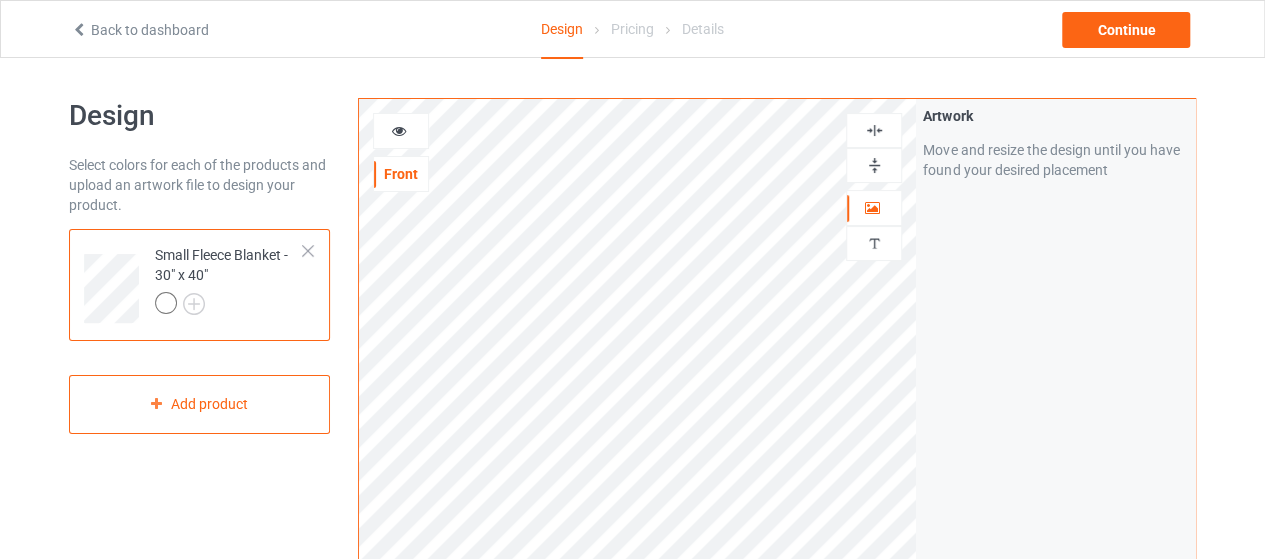 scroll, scrollTop: 0, scrollLeft: 0, axis: both 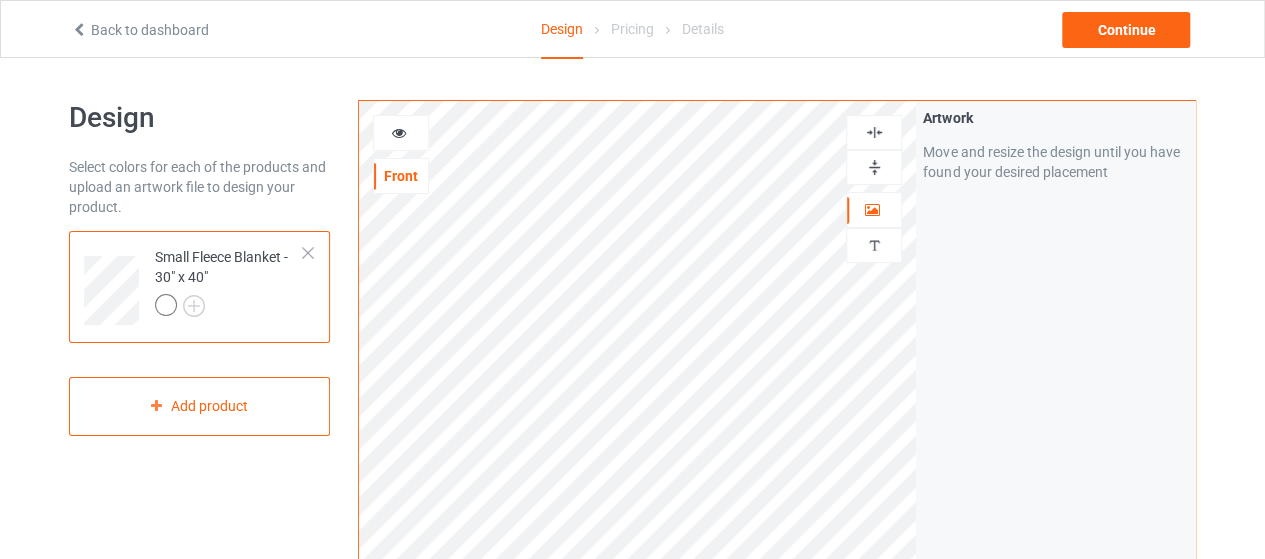 click at bounding box center [401, 133] 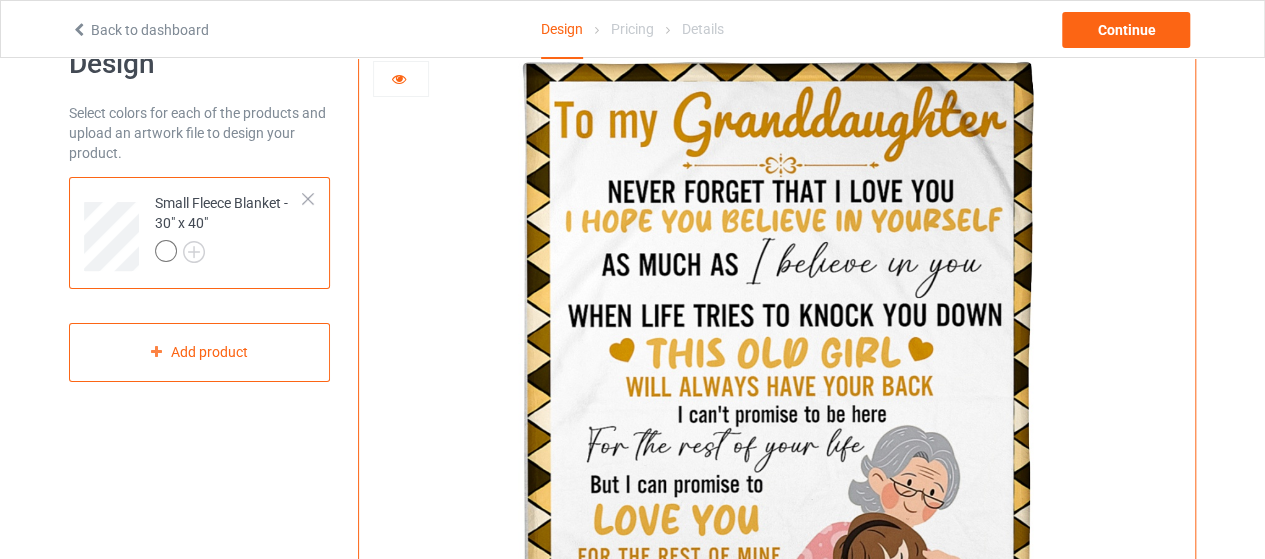 scroll, scrollTop: 3, scrollLeft: 0, axis: vertical 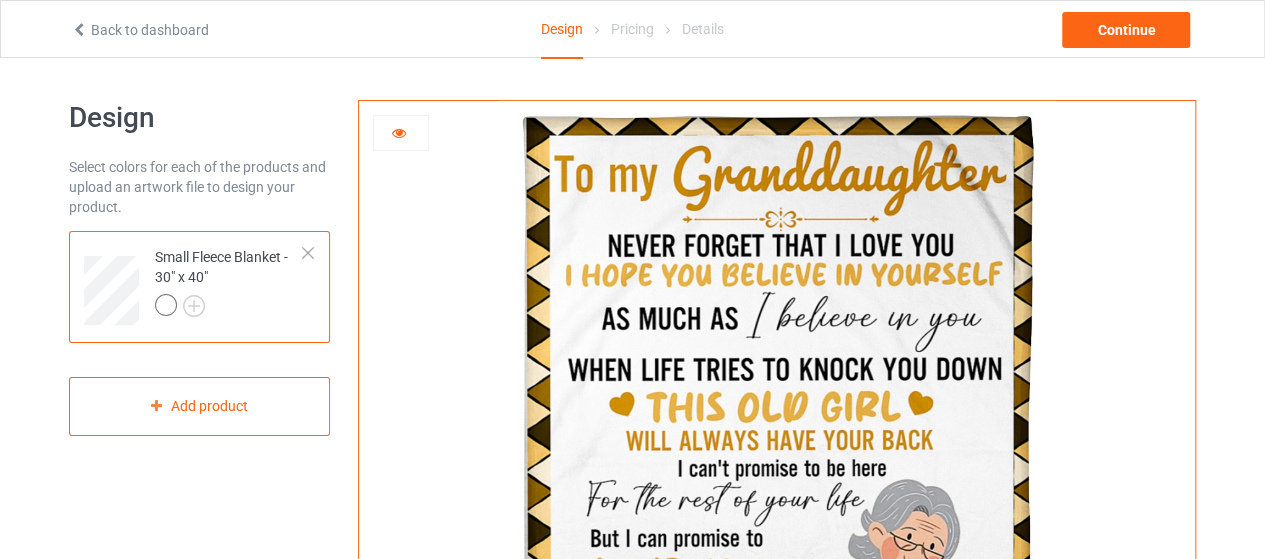 click at bounding box center [401, 133] 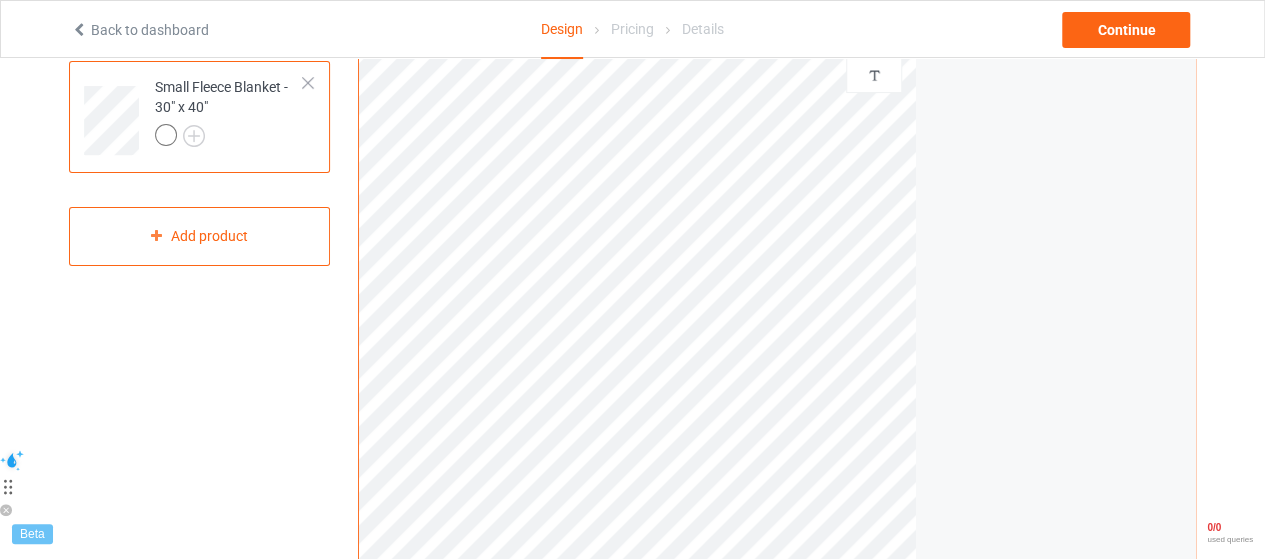 scroll, scrollTop: 0, scrollLeft: 0, axis: both 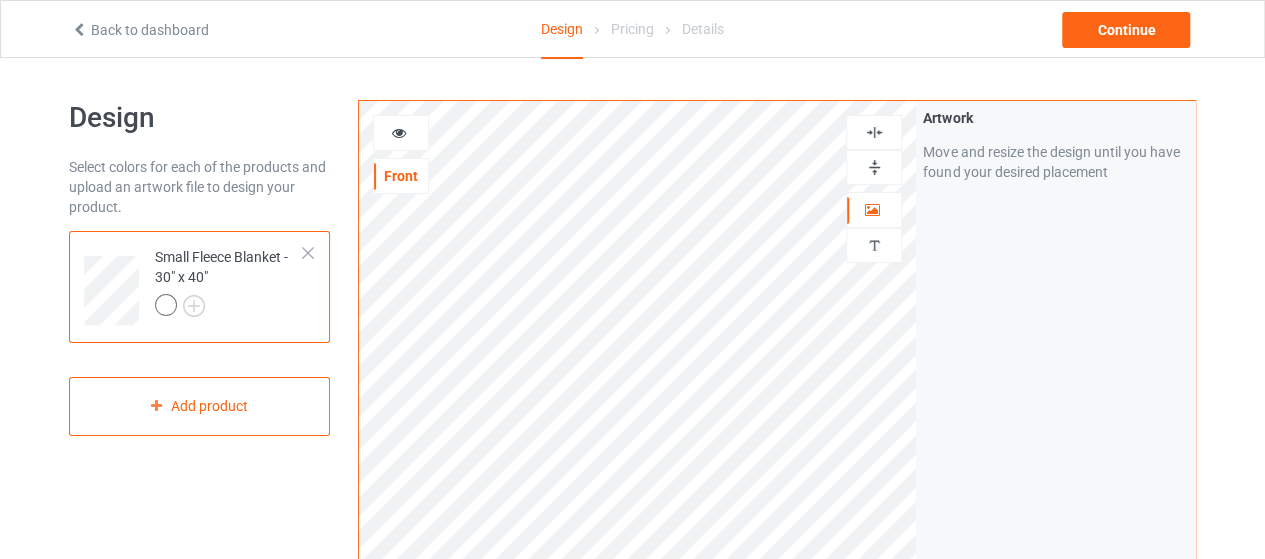 click at bounding box center (399, 130) 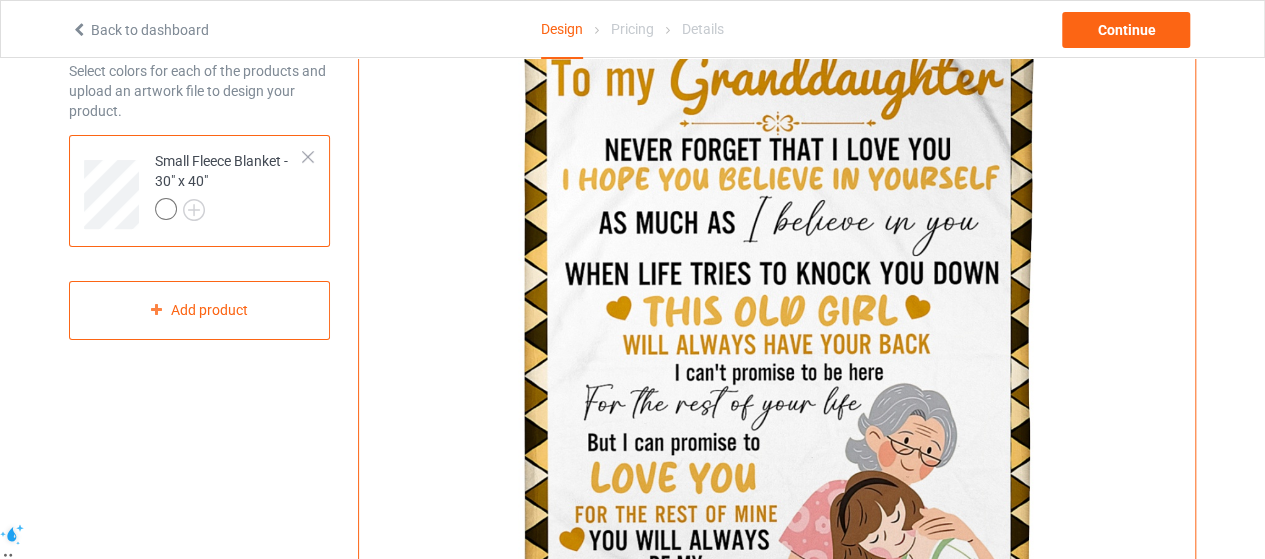 scroll, scrollTop: 100, scrollLeft: 0, axis: vertical 